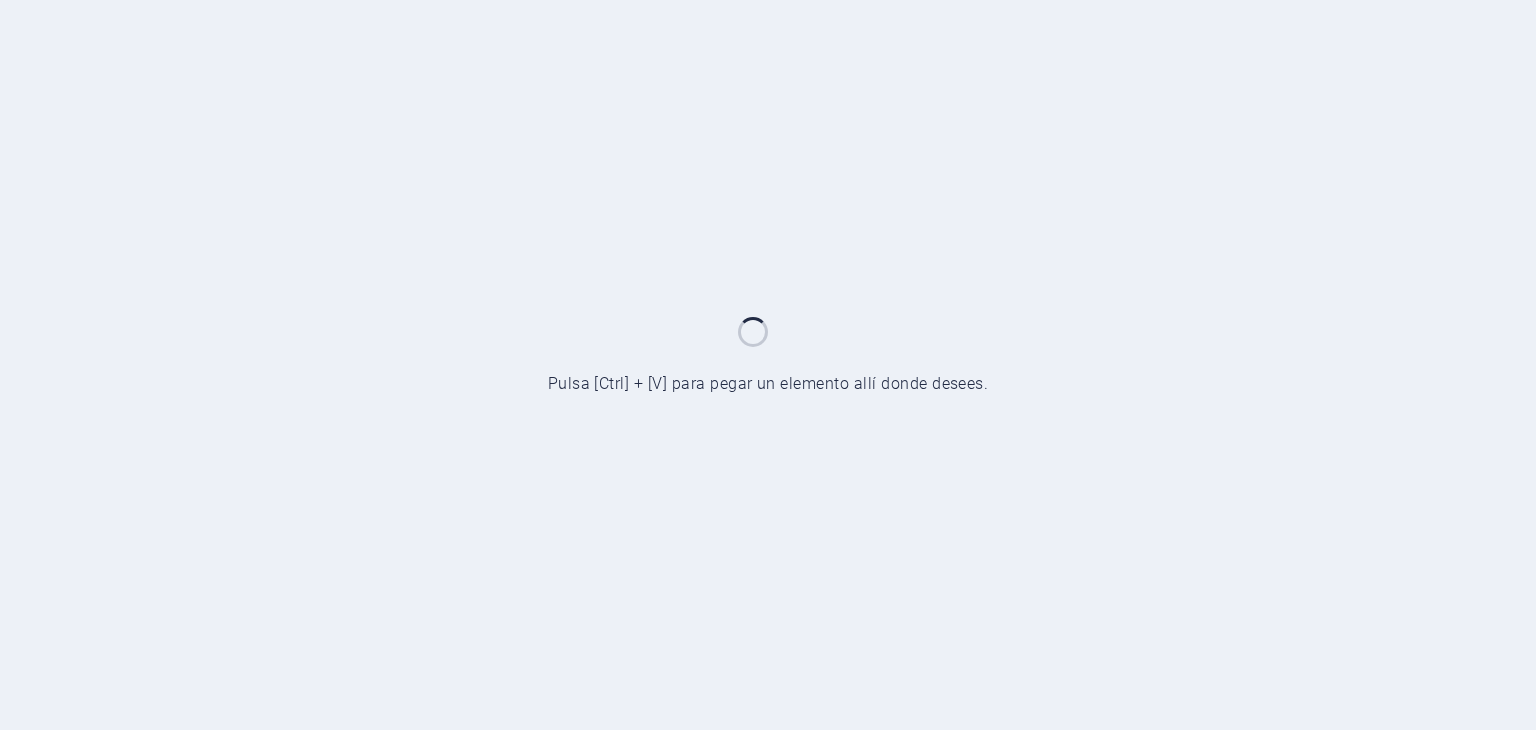 scroll, scrollTop: 0, scrollLeft: 0, axis: both 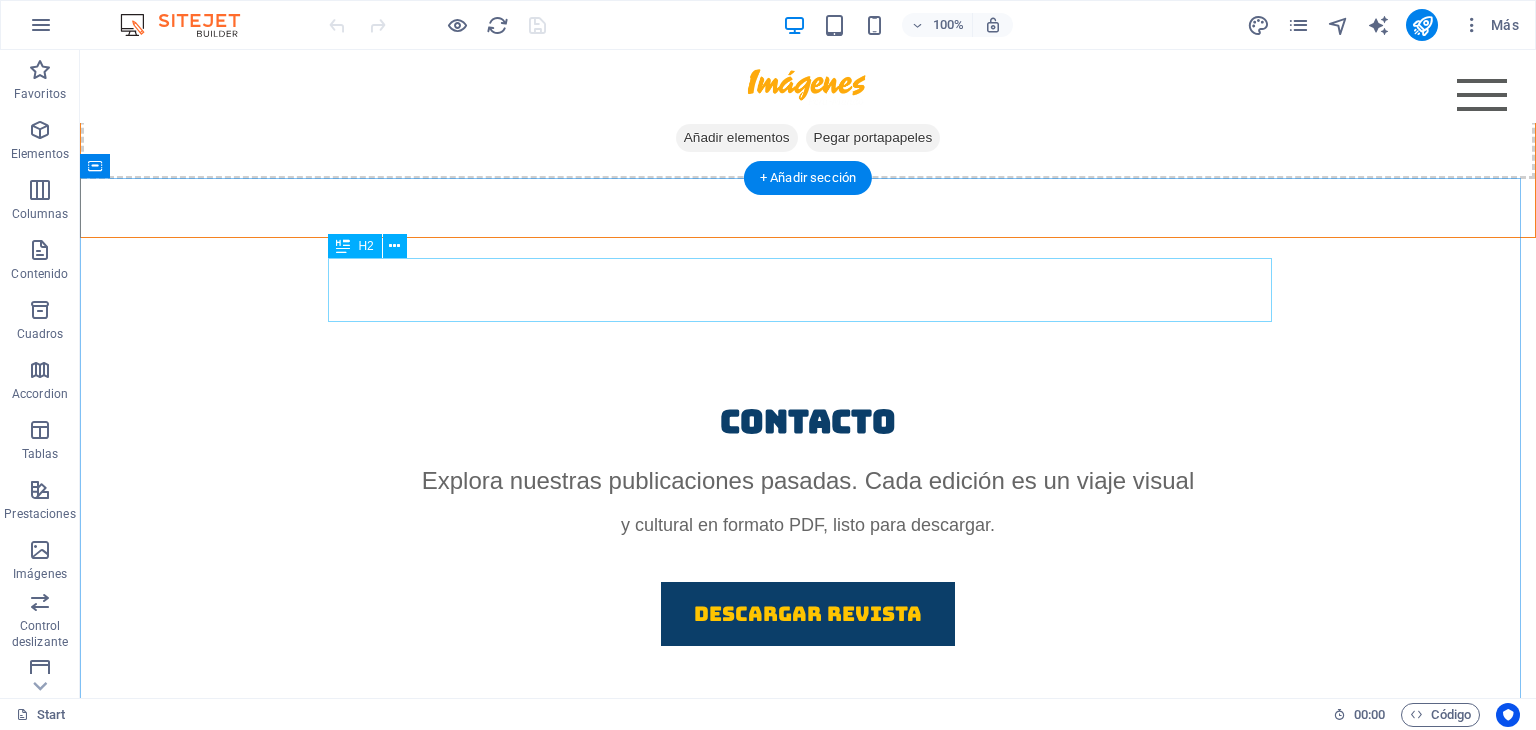 click on "How to Fly – Rules" at bounding box center [808, 1230] 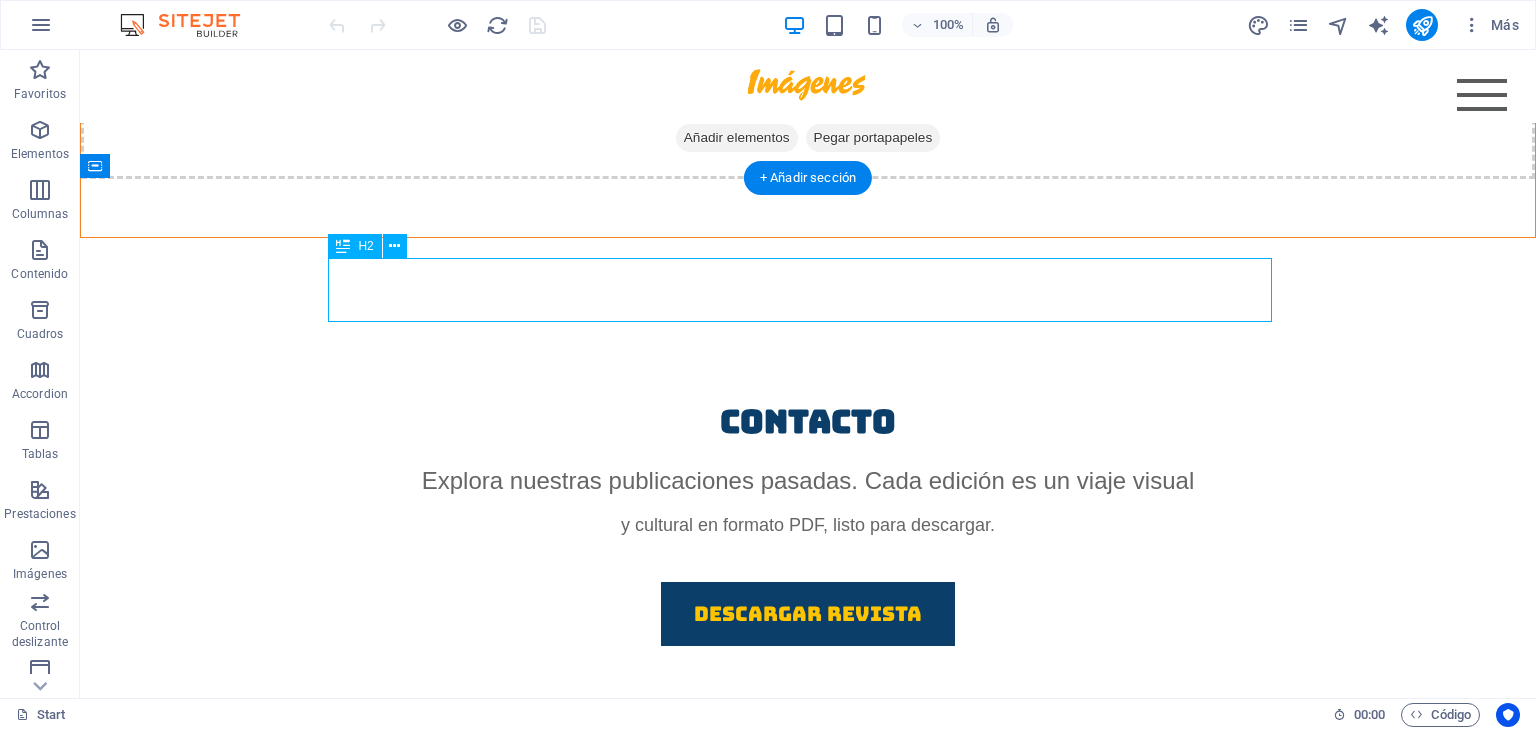 click on "How to Fly – Rules" at bounding box center (808, 1230) 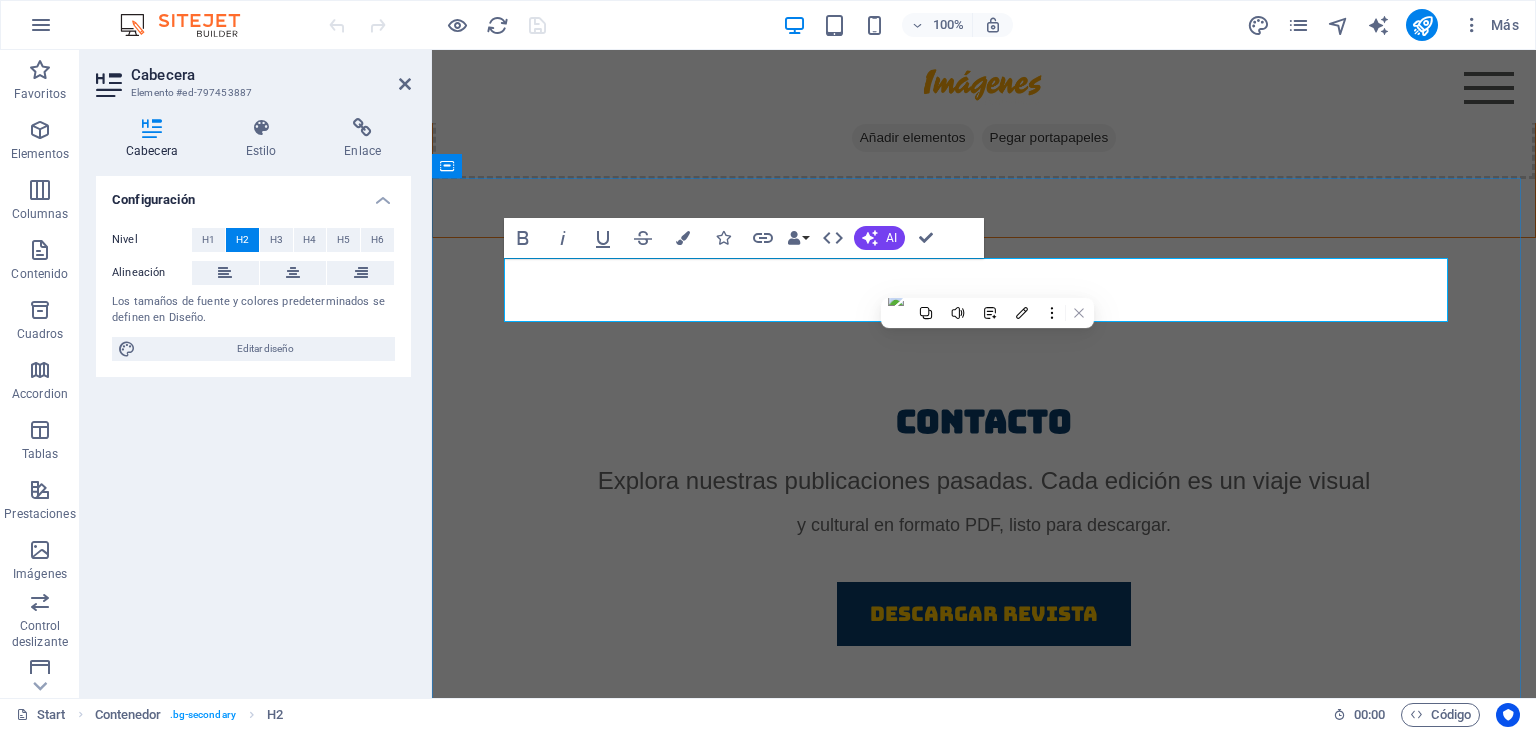 type 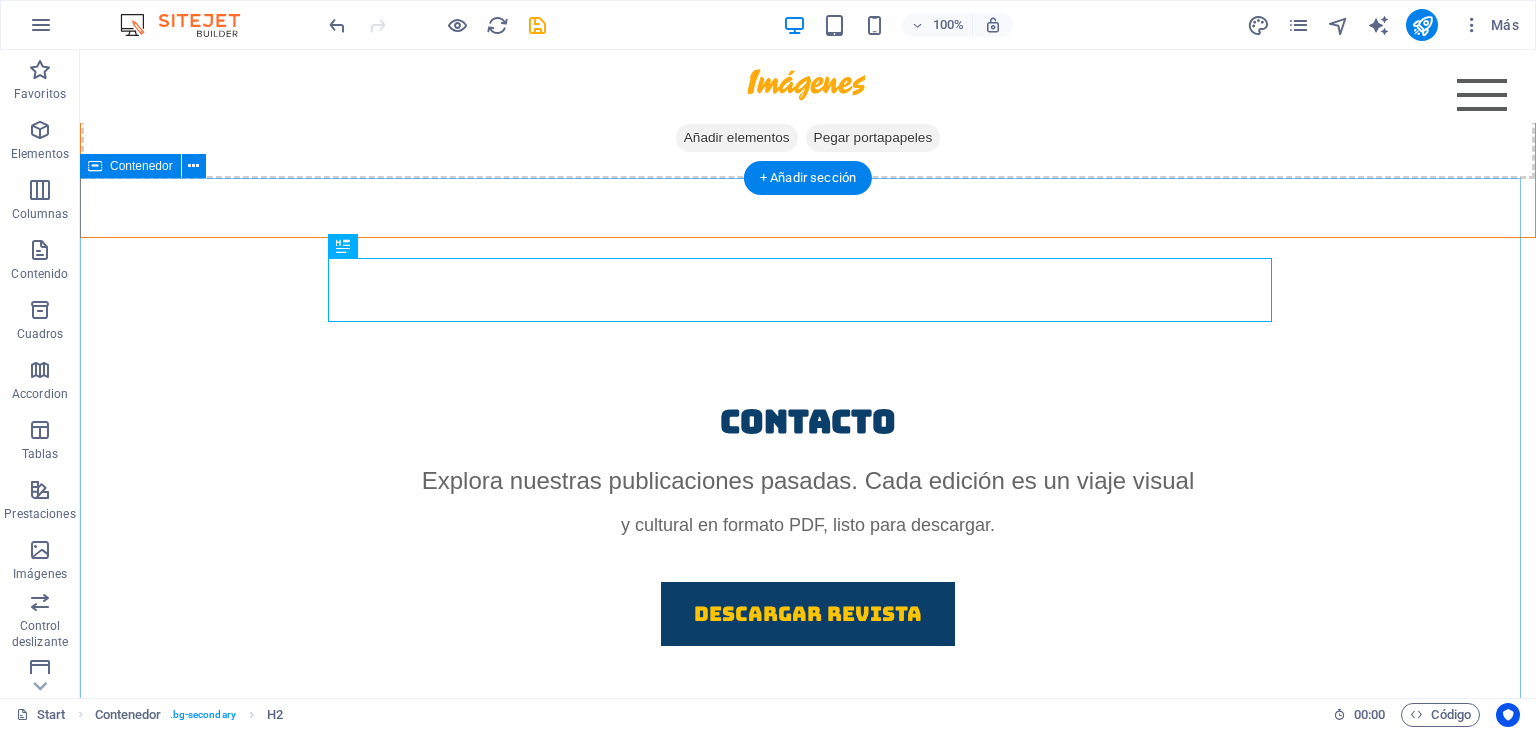 click on "DESCUBRIENDO LUGARES certificate of conduct  Lorem ipsum dolor sit amet, consectetur adipisicing elit. Vitae, eos, voluptatem, et sequi distinctio adipisci omnis in the pink of health  Lorem ipsum dolor sit amet, consectetur adipisicing elit. Vitae, eos, voluptatem, et sequi distinctio adipisci omnis first Aid Course Lorem ipsum dolor sit amet, consectetur adipisicing elit. Vitae, eos, voluptatem, et sequi distinctio adipisci omnis birth certificate  Lorem ipsum dolor sit amet, consectetur adipisicing elit. Vitae, eos, voluptatem, et sequi distinctio adipisci omnis knowledge in natural sciences  Lorem ipsum dolor sit amet, consectetur adipisicing elit. Vitae, eos, voluptatem, et sequi distinctio adipisci omnis sense of orientation  Lorem ipsum dolor sit amet, consectetur adipisicing elit. Vitae, eos, voluptatem, et sequi distinctio adipisci omnis Lessons" at bounding box center [808, 1860] 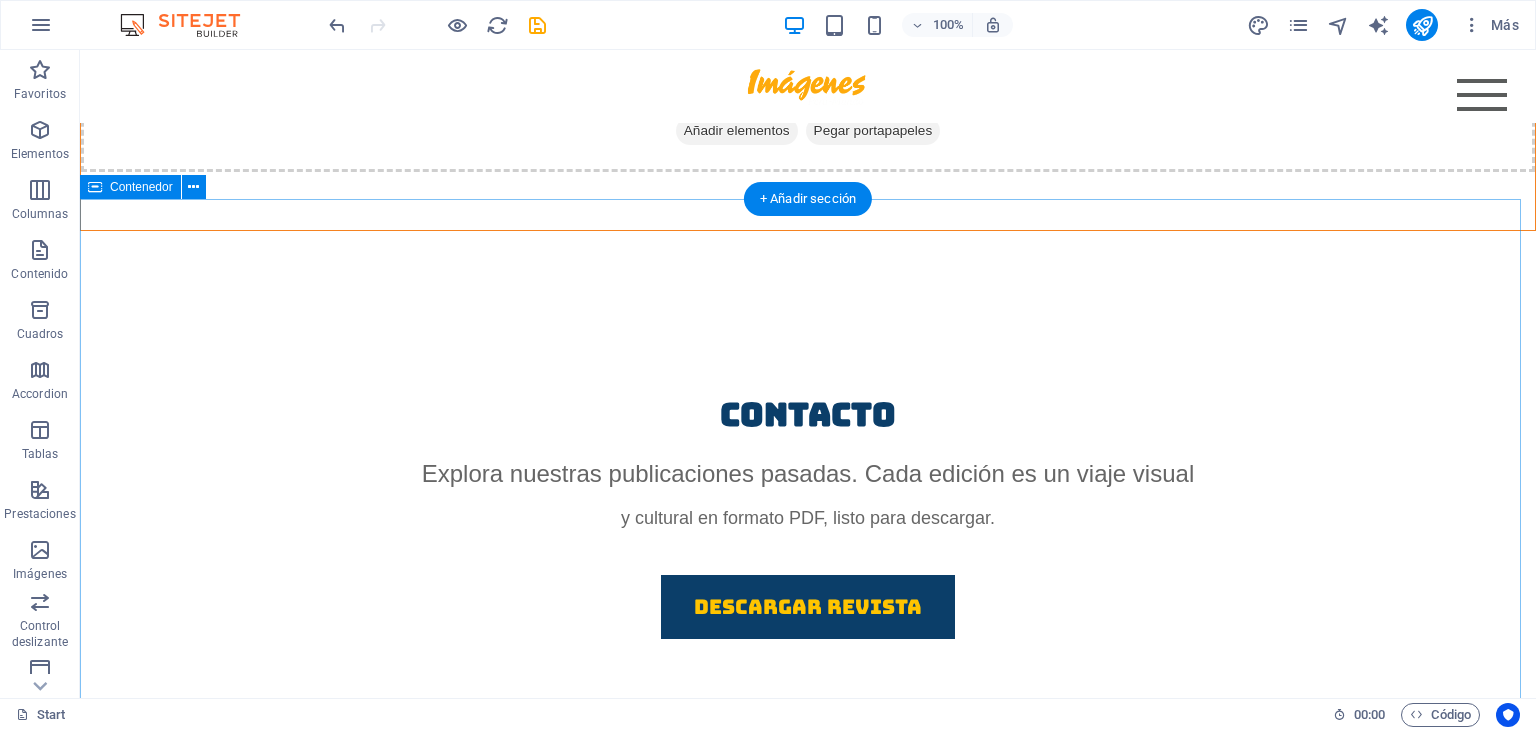 scroll, scrollTop: 1900, scrollLeft: 0, axis: vertical 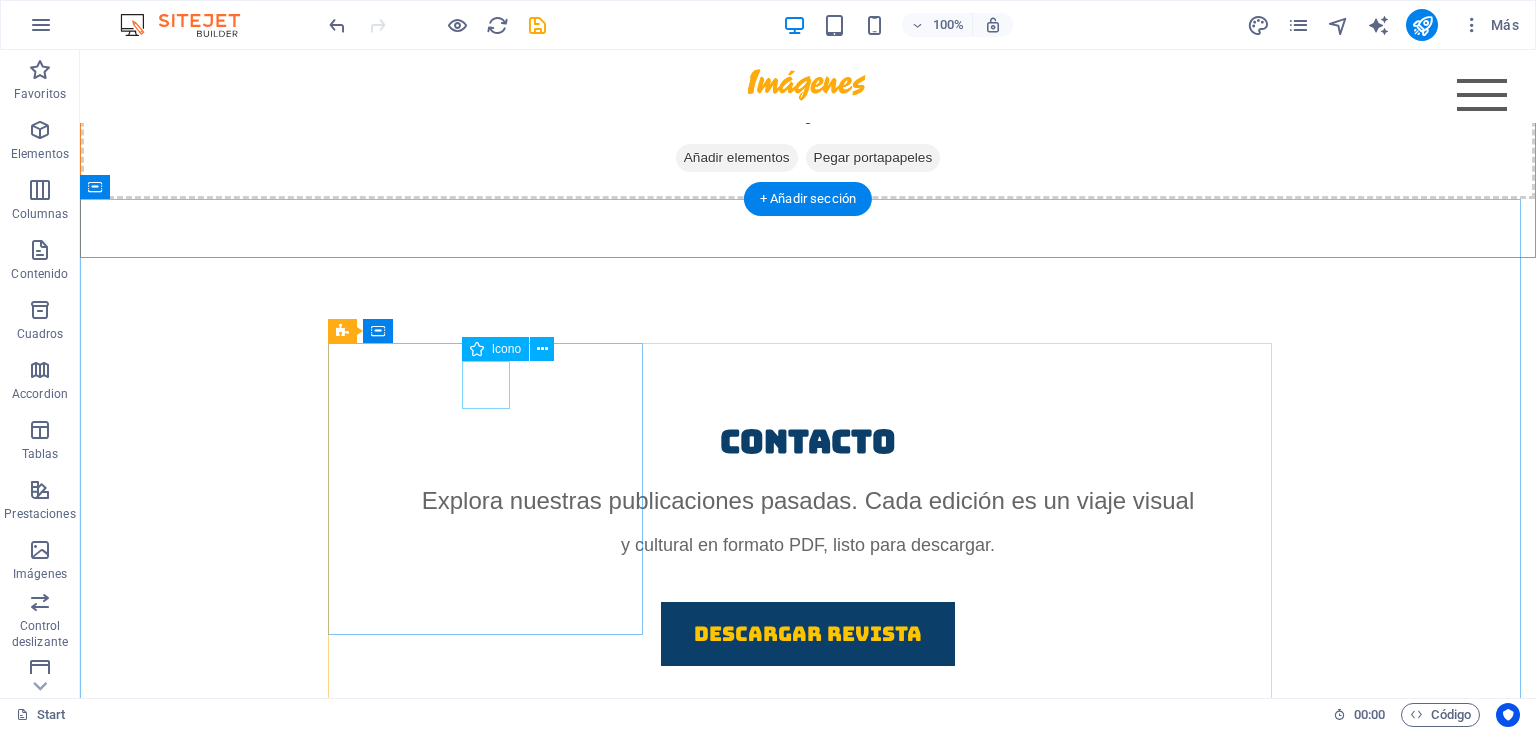 click at bounding box center [808, 1332] 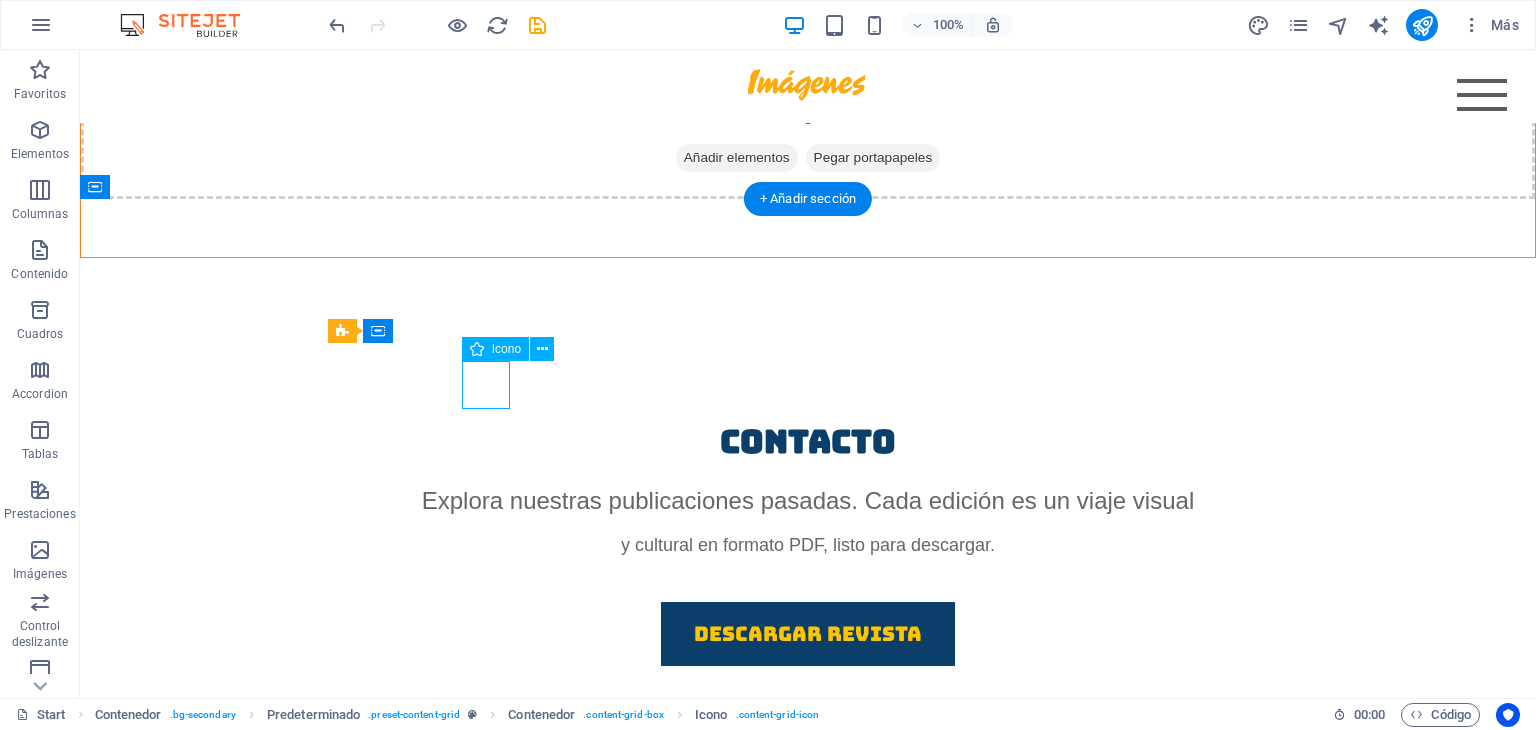 click at bounding box center [808, 1332] 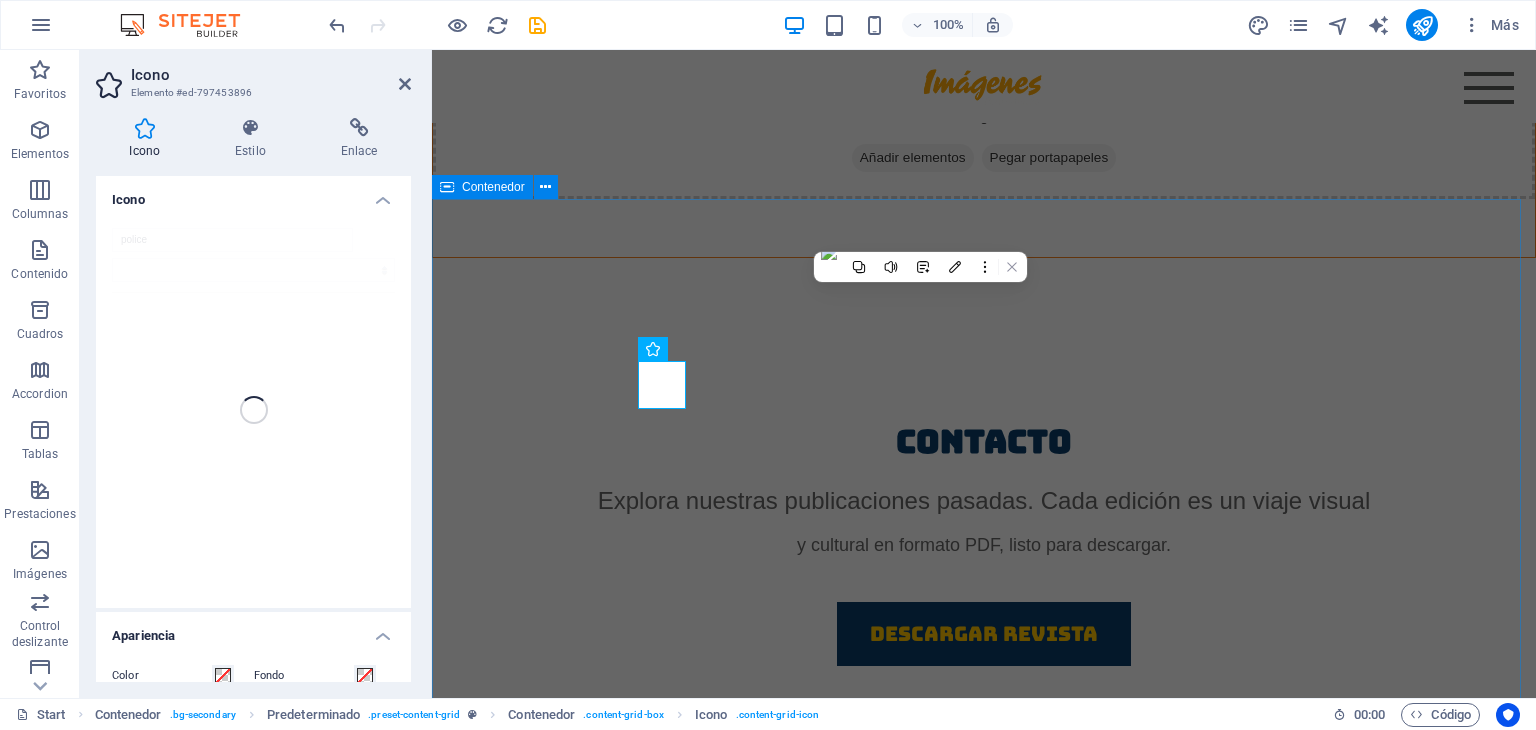click on "DESCUBRIENDO LUGARES certificate of conduct  Lorem ipsum dolor sit amet, consectetur adipisicing elit. Vitae, eos, voluptatem, et sequi distinctio adipisci omnis in the pink of health  Lorem ipsum dolor sit amet, consectetur adipisicing elit. Vitae, eos, voluptatem, et sequi distinctio adipisci omnis first Aid Course Lorem ipsum dolor sit amet, consectetur adipisicing elit. Vitae, eos, voluptatem, et sequi distinctio adipisci omnis birth certificate  Lorem ipsum dolor sit amet, consectetur adipisicing elit. Vitae, eos, voluptatem, et sequi distinctio adipisci omnis knowledge in natural sciences  Lorem ipsum dolor sit amet, consectetur adipisicing elit. Vitae, eos, voluptatem, et sequi distinctio adipisci omnis sense of orientation  Lorem ipsum dolor sit amet, consectetur adipisicing elit. Vitae, eos, voluptatem, et sequi distinctio adipisci omnis Lessons" at bounding box center (984, 1880) 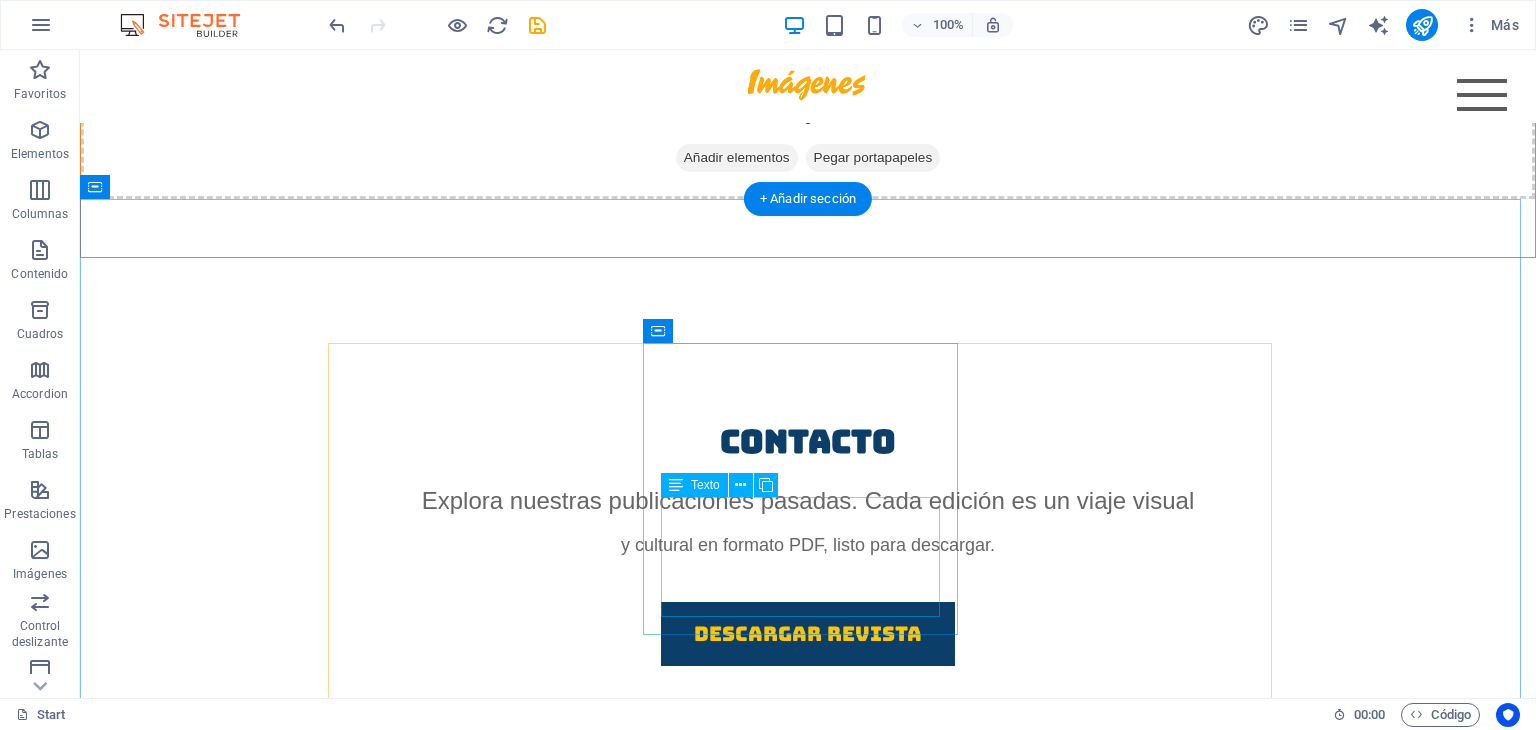 scroll, scrollTop: 1600, scrollLeft: 0, axis: vertical 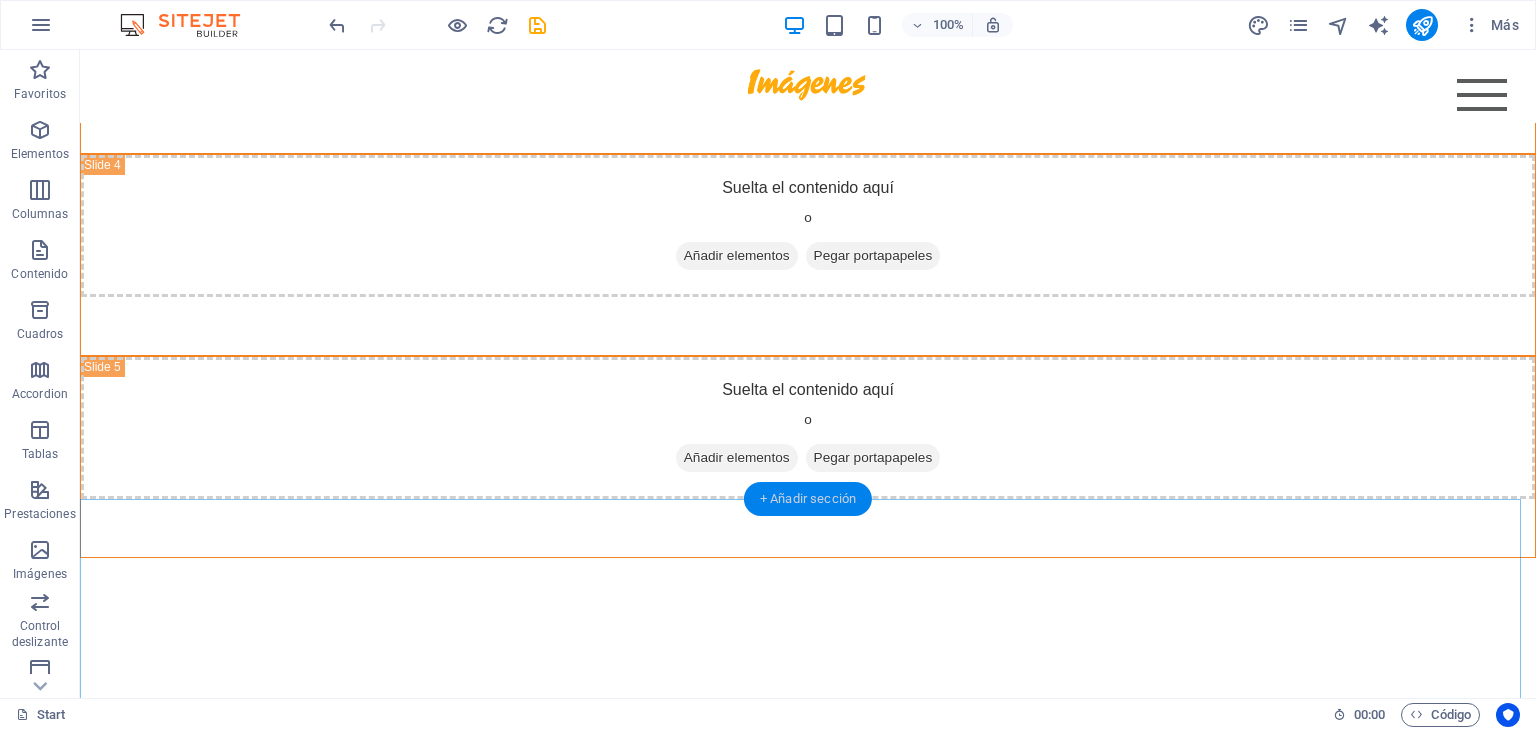 click on "+ Añadir sección" at bounding box center [808, 499] 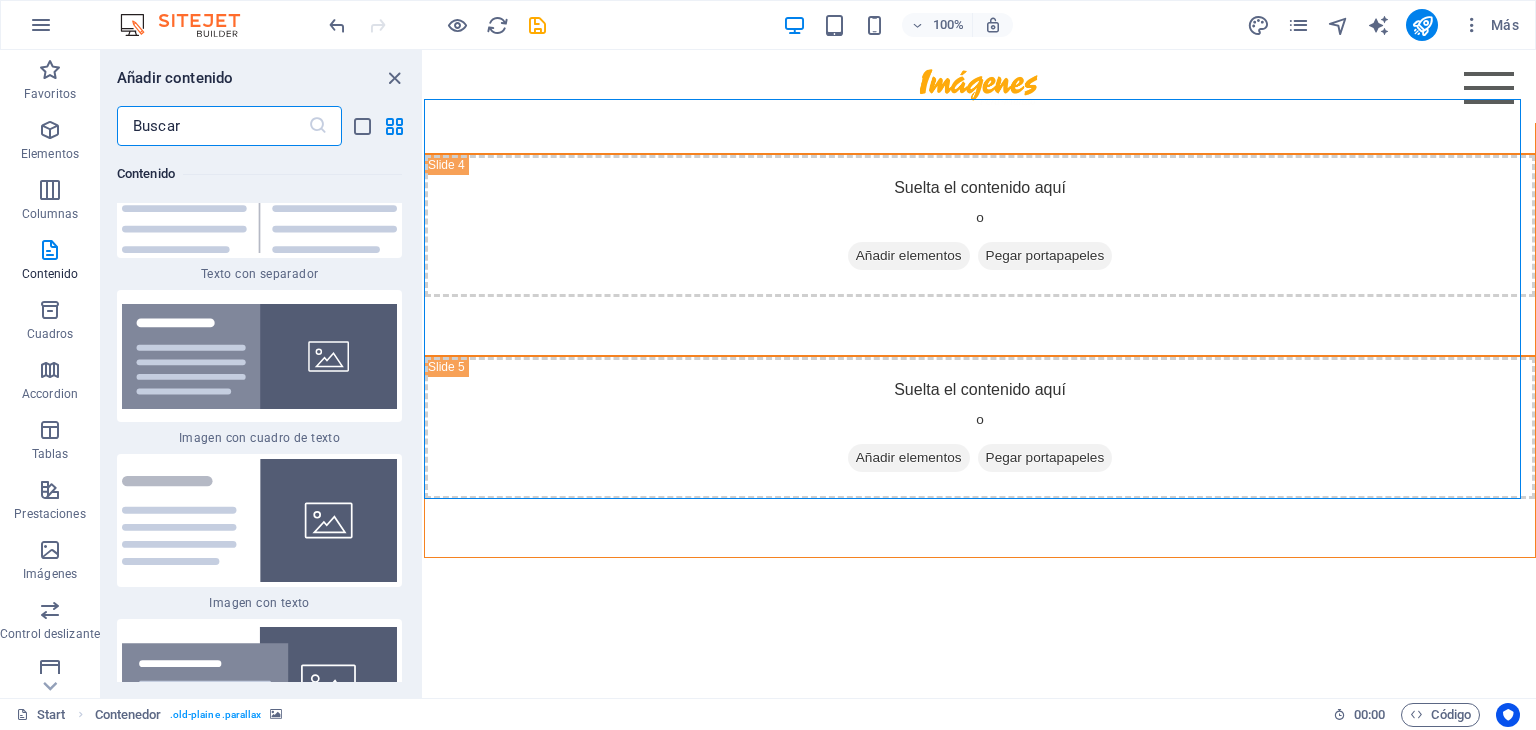 scroll, scrollTop: 7232, scrollLeft: 0, axis: vertical 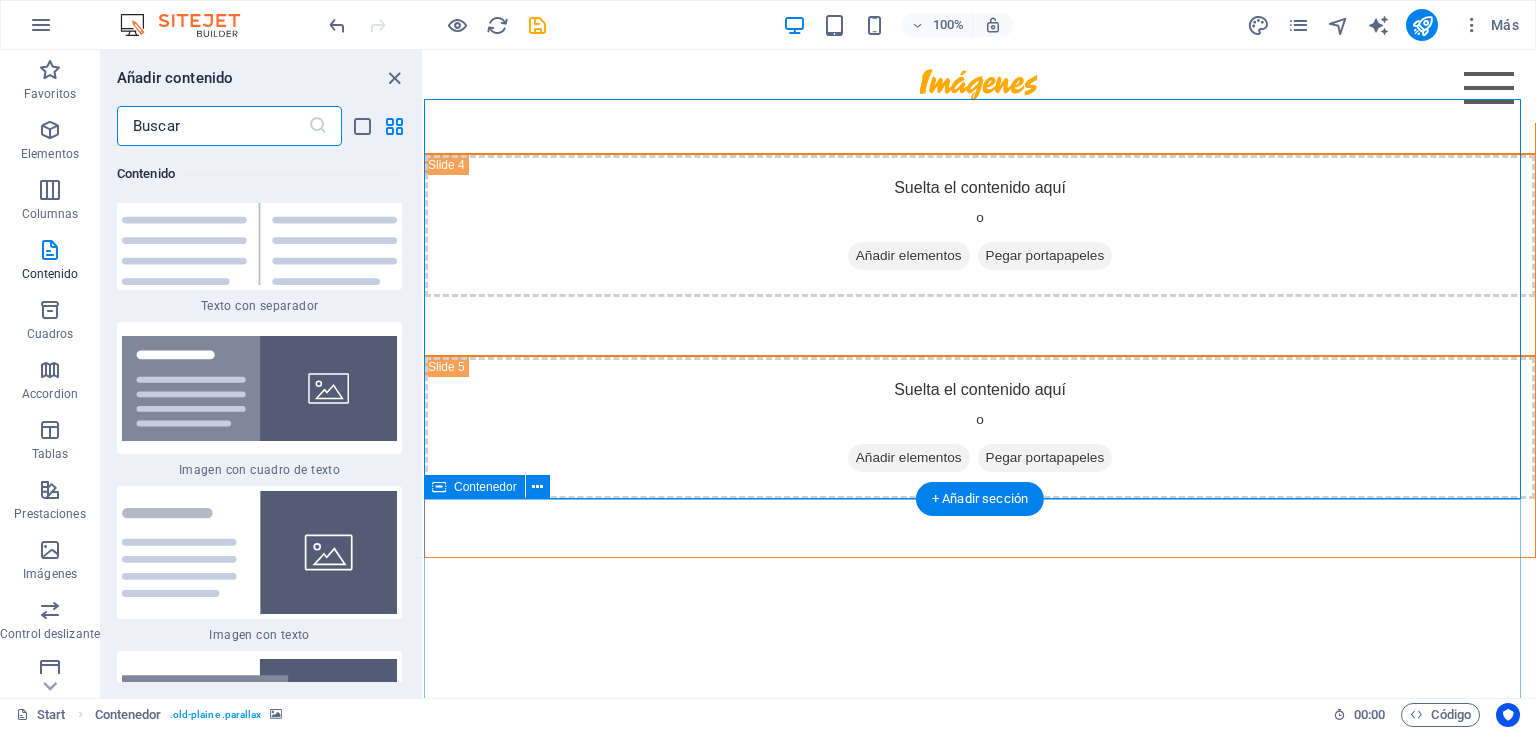 click on "DESCUBRIENDO LUGARES certificate of conduct  Lorem ipsum dolor sit amet, consectetur adipisicing elit. Vitae, eos, voluptatem, et sequi distinctio adipisci omnis in the pink of health  Lorem ipsum dolor sit amet, consectetur adipisicing elit. Vitae, eos, voluptatem, et sequi distinctio adipisci omnis first Aid Course Lorem ipsum dolor sit amet, consectetur adipisicing elit. Vitae, eos, voluptatem, et sequi distinctio adipisci omnis birth certificate  Lorem ipsum dolor sit amet, consectetur adipisicing elit. Vitae, eos, voluptatem, et sequi distinctio adipisci omnis knowledge in natural sciences  Lorem ipsum dolor sit amet, consectetur adipisicing elit. Vitae, eos, voluptatem, et sequi distinctio adipisci omnis sense of orientation  Lorem ipsum dolor sit amet, consectetur adipisicing elit. Vitae, eos, voluptatem, et sequi distinctio adipisci omnis Lessons" at bounding box center (980, 2180) 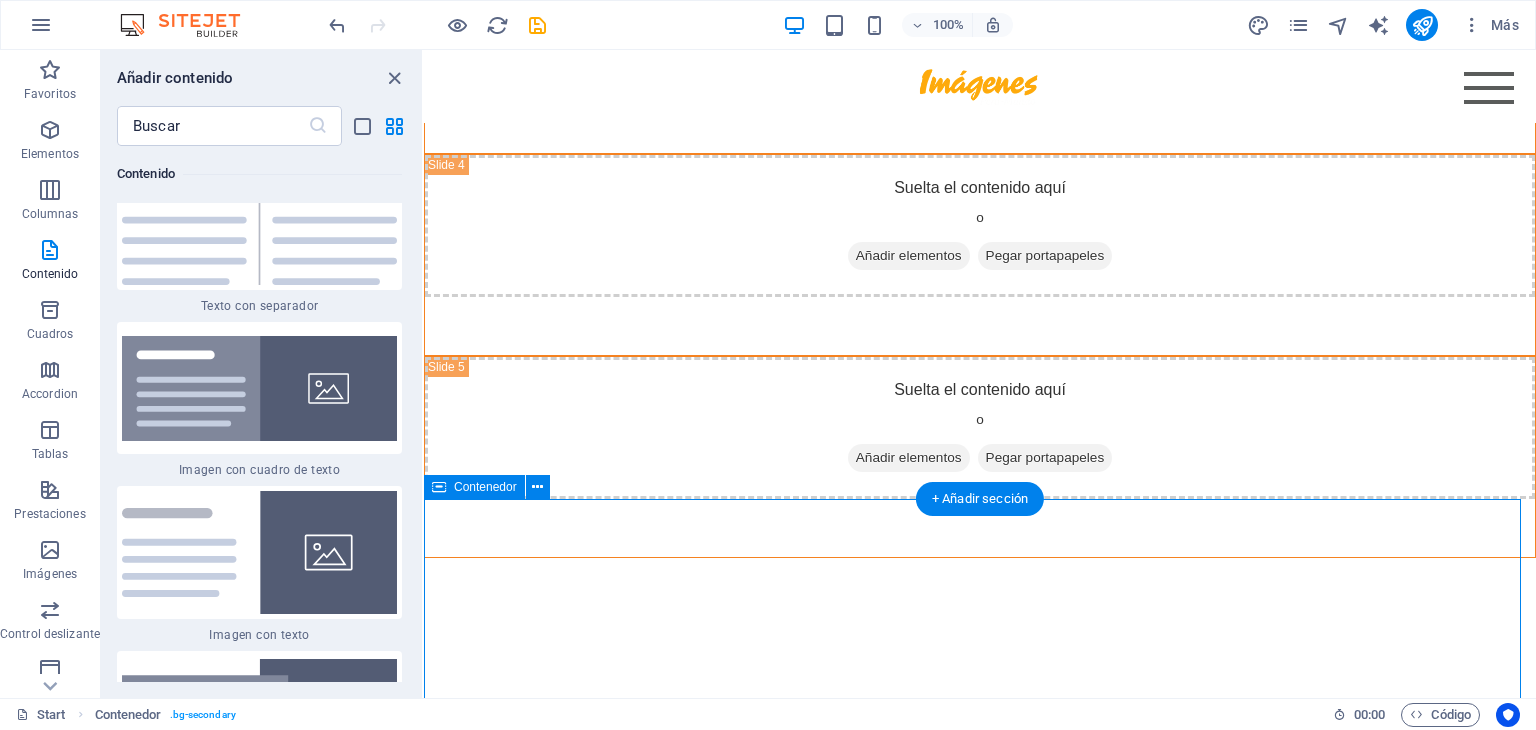click on "DESCUBRIENDO LUGARES certificate of conduct  Lorem ipsum dolor sit amet, consectetur adipisicing elit. Vitae, eos, voluptatem, et sequi distinctio adipisci omnis in the pink of health  Lorem ipsum dolor sit amet, consectetur adipisicing elit. Vitae, eos, voluptatem, et sequi distinctio adipisci omnis first Aid Course Lorem ipsum dolor sit amet, consectetur adipisicing elit. Vitae, eos, voluptatem, et sequi distinctio adipisci omnis birth certificate  Lorem ipsum dolor sit amet, consectetur adipisicing elit. Vitae, eos, voluptatem, et sequi distinctio adipisci omnis knowledge in natural sciences  Lorem ipsum dolor sit amet, consectetur adipisicing elit. Vitae, eos, voluptatem, et sequi distinctio adipisci omnis sense of orientation  Lorem ipsum dolor sit amet, consectetur adipisicing elit. Vitae, eos, voluptatem, et sequi distinctio adipisci omnis Lessons" at bounding box center [980, 2180] 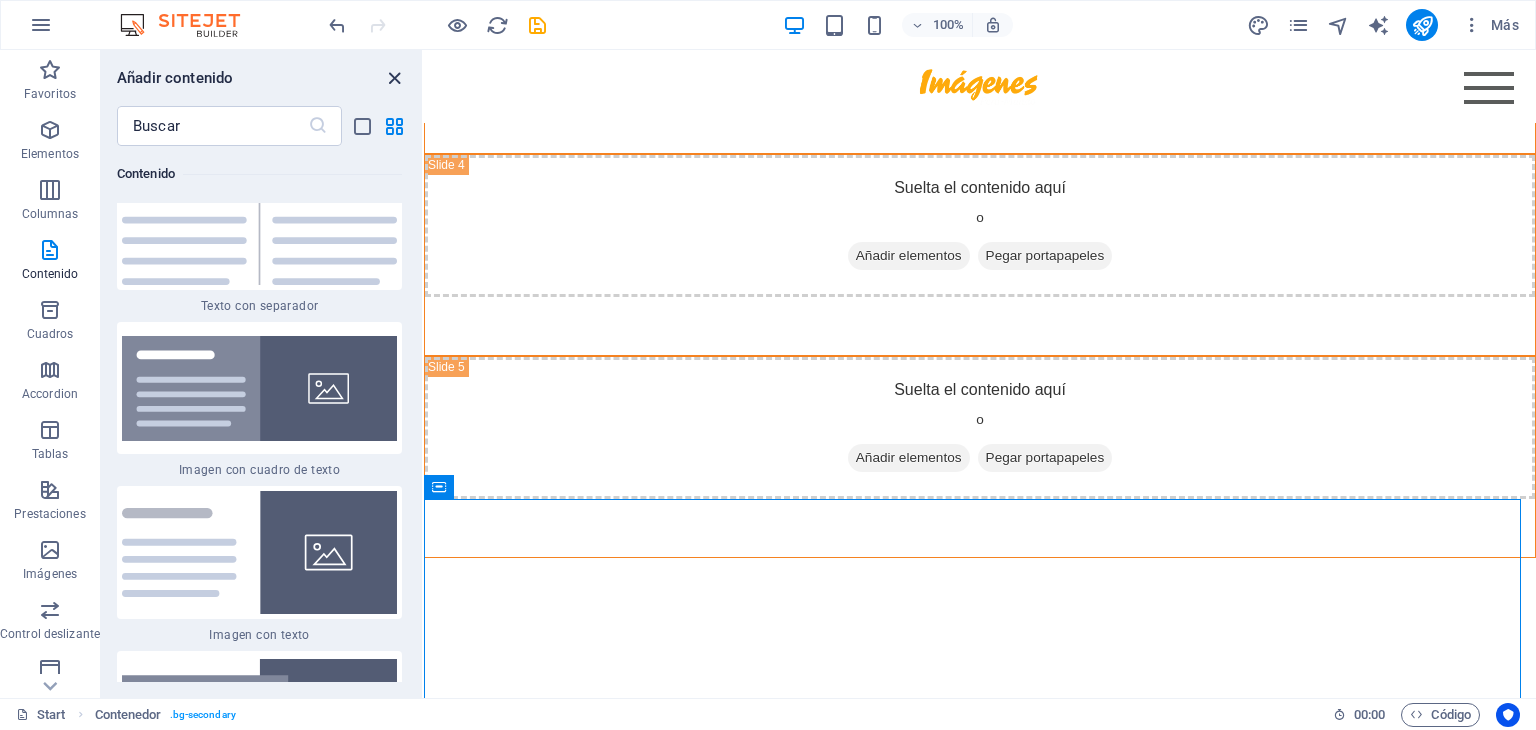 click at bounding box center [394, 78] 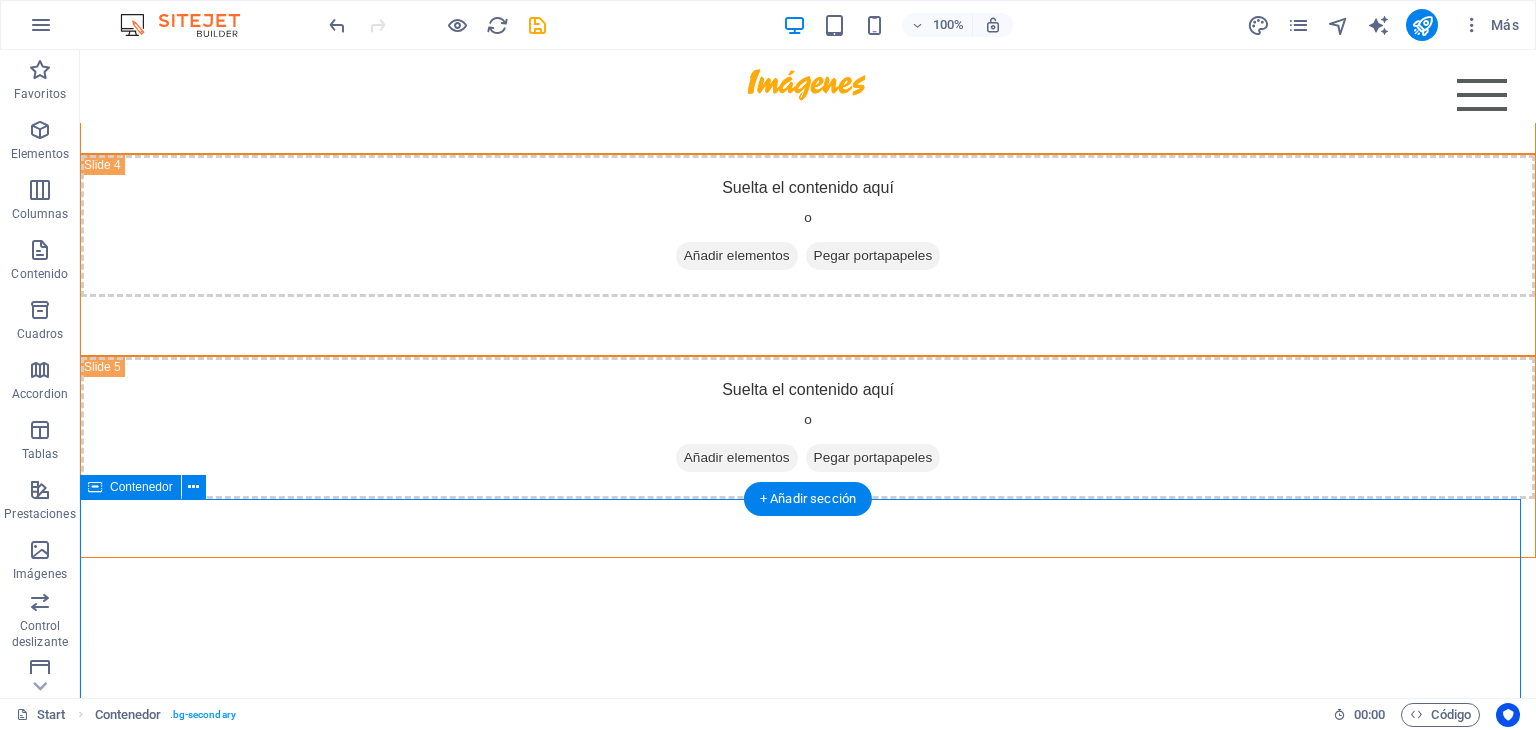 scroll, scrollTop: 1700, scrollLeft: 0, axis: vertical 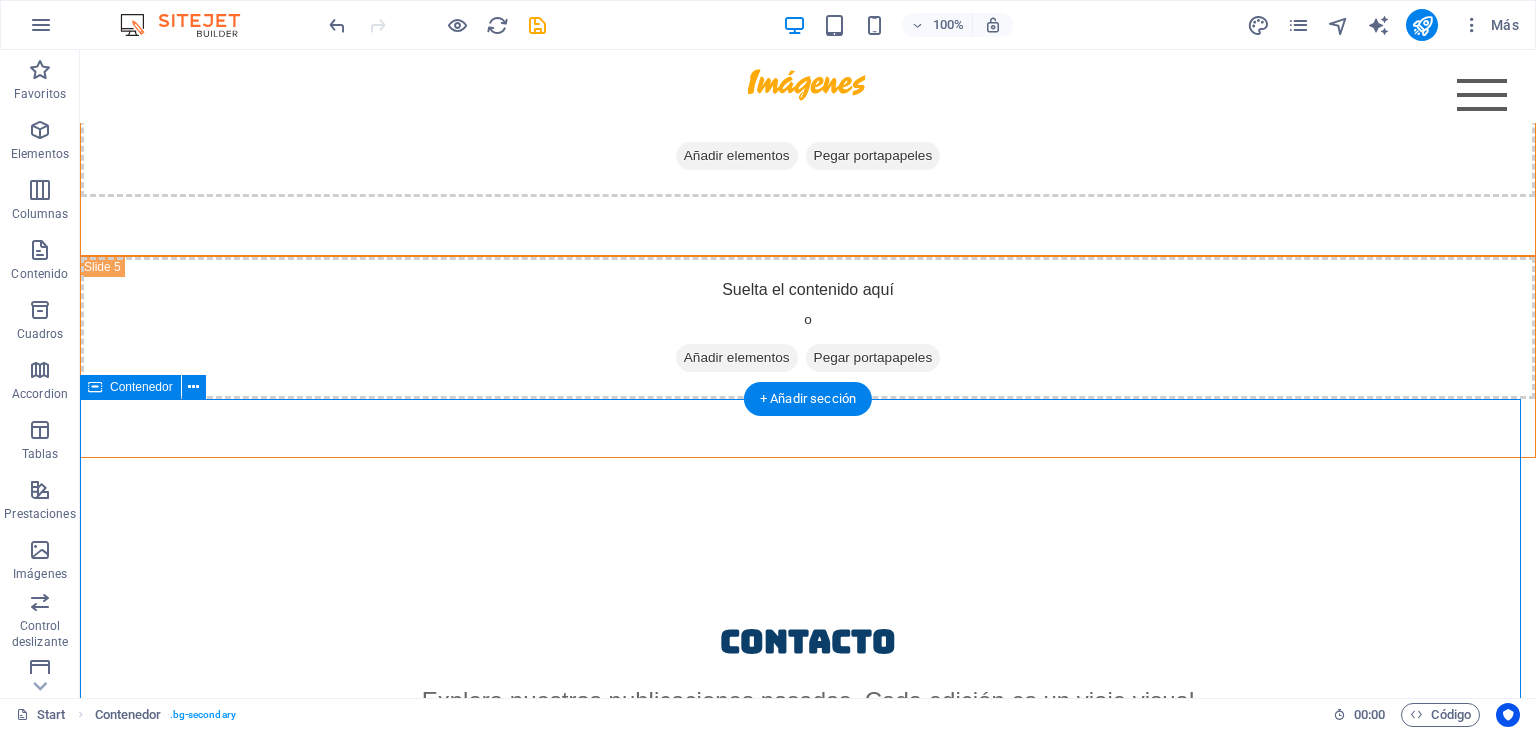click on "DESCUBRIENDO LUGARES certificate of conduct  Lorem ipsum dolor sit amet, consectetur adipisicing elit. Vitae, eos, voluptatem, et sequi distinctio adipisci omnis in the pink of health  Lorem ipsum dolor sit amet, consectetur adipisicing elit. Vitae, eos, voluptatem, et sequi distinctio adipisci omnis first Aid Course Lorem ipsum dolor sit amet, consectetur adipisicing elit. Vitae, eos, voluptatem, et sequi distinctio adipisci omnis birth certificate  Lorem ipsum dolor sit amet, consectetur adipisicing elit. Vitae, eos, voluptatem, et sequi distinctio adipisci omnis knowledge in natural sciences  Lorem ipsum dolor sit amet, consectetur adipisicing elit. Vitae, eos, voluptatem, et sequi distinctio adipisci omnis sense of orientation  Lorem ipsum dolor sit amet, consectetur adipisicing elit. Vitae, eos, voluptatem, et sequi distinctio adipisci omnis Lessons" at bounding box center (808, 2080) 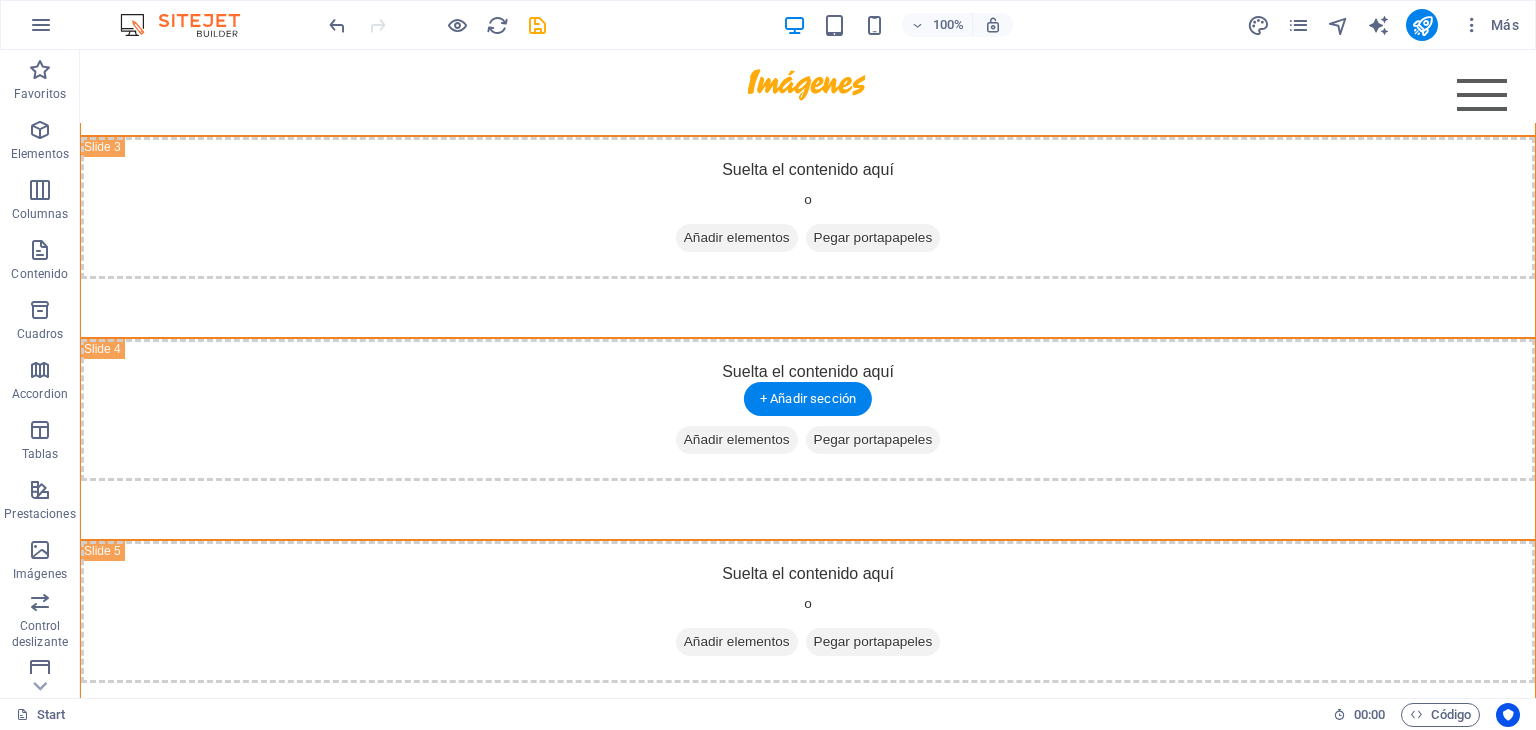 scroll, scrollTop: 1500, scrollLeft: 0, axis: vertical 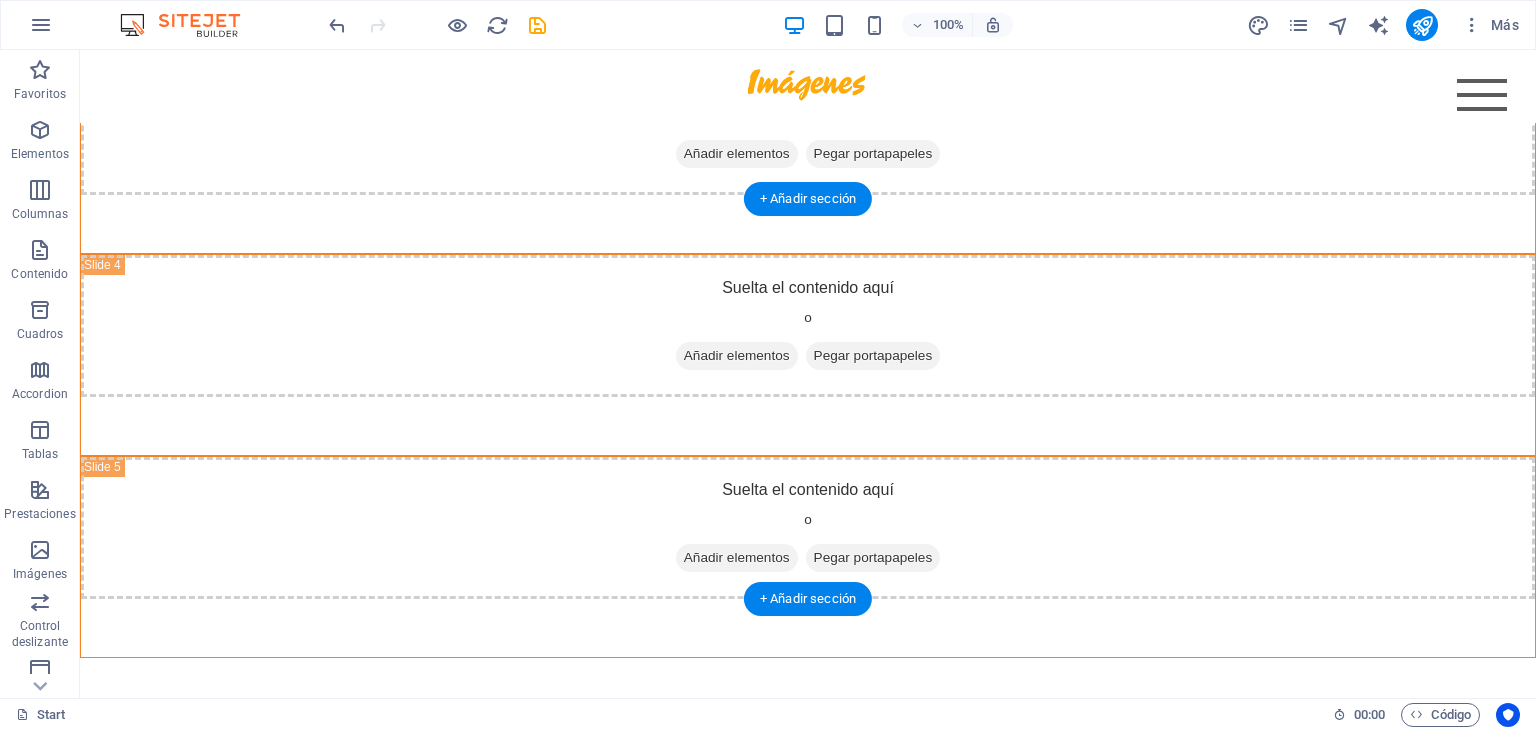 click at bounding box center (808, 1334) 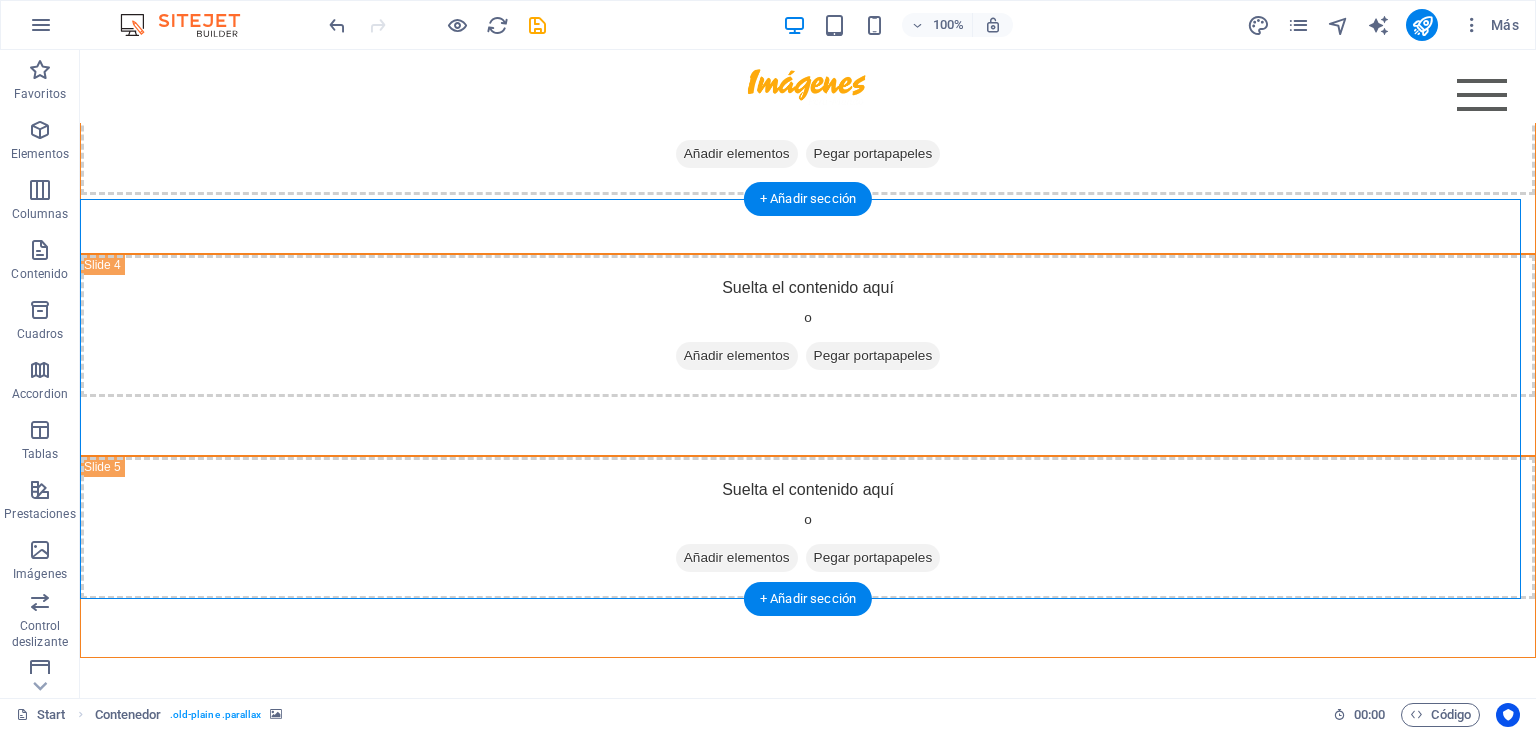 click at bounding box center [808, 1334] 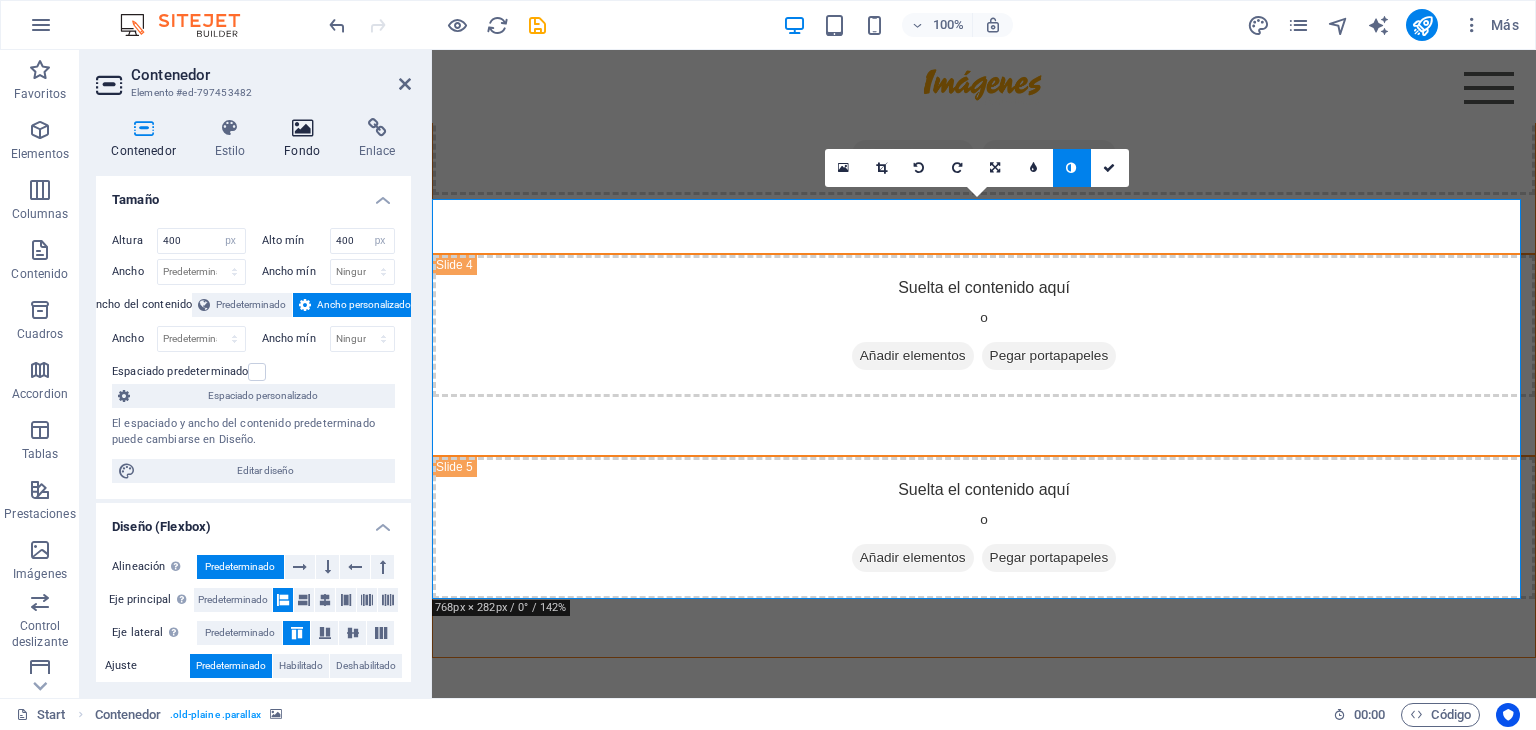click on "Fondo" at bounding box center (306, 139) 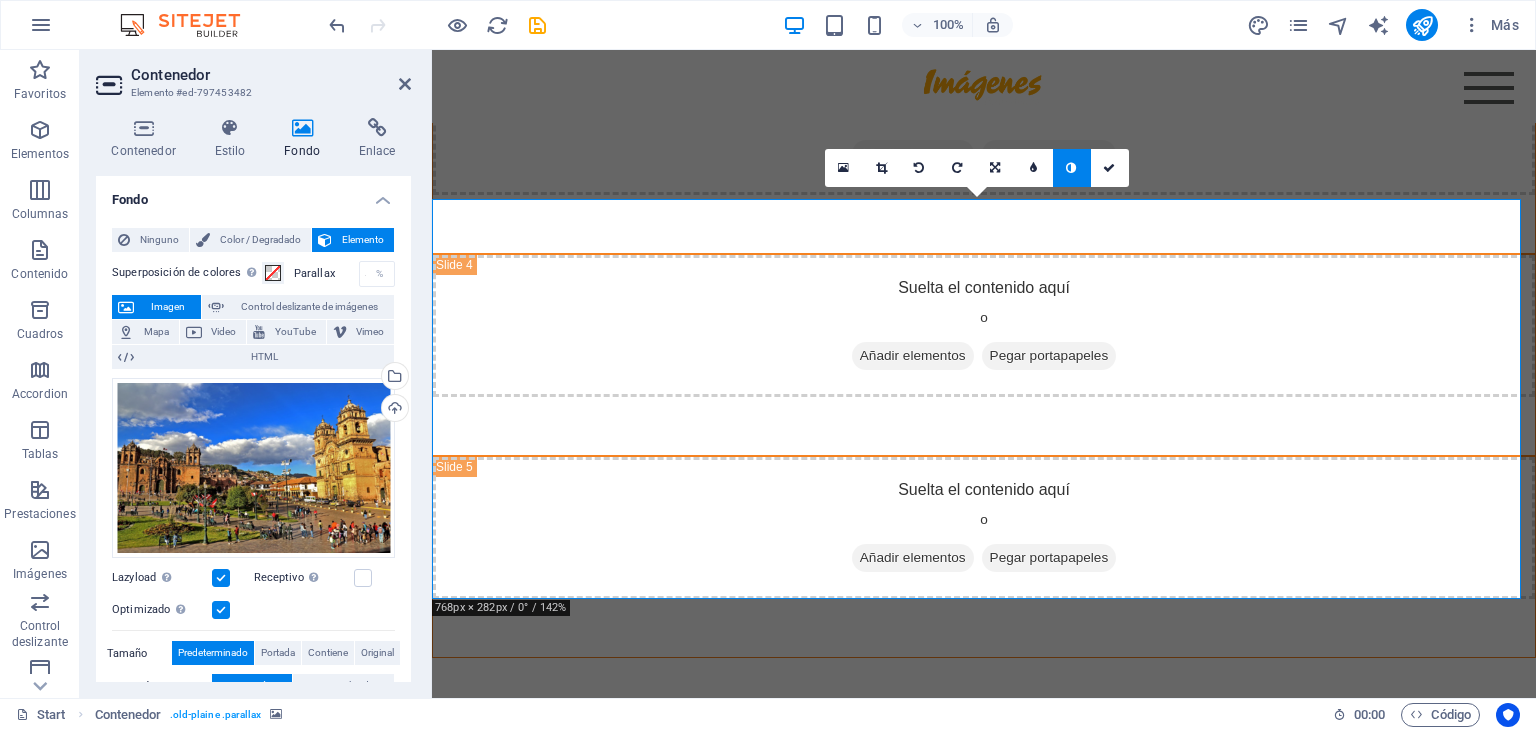 click at bounding box center [221, 610] 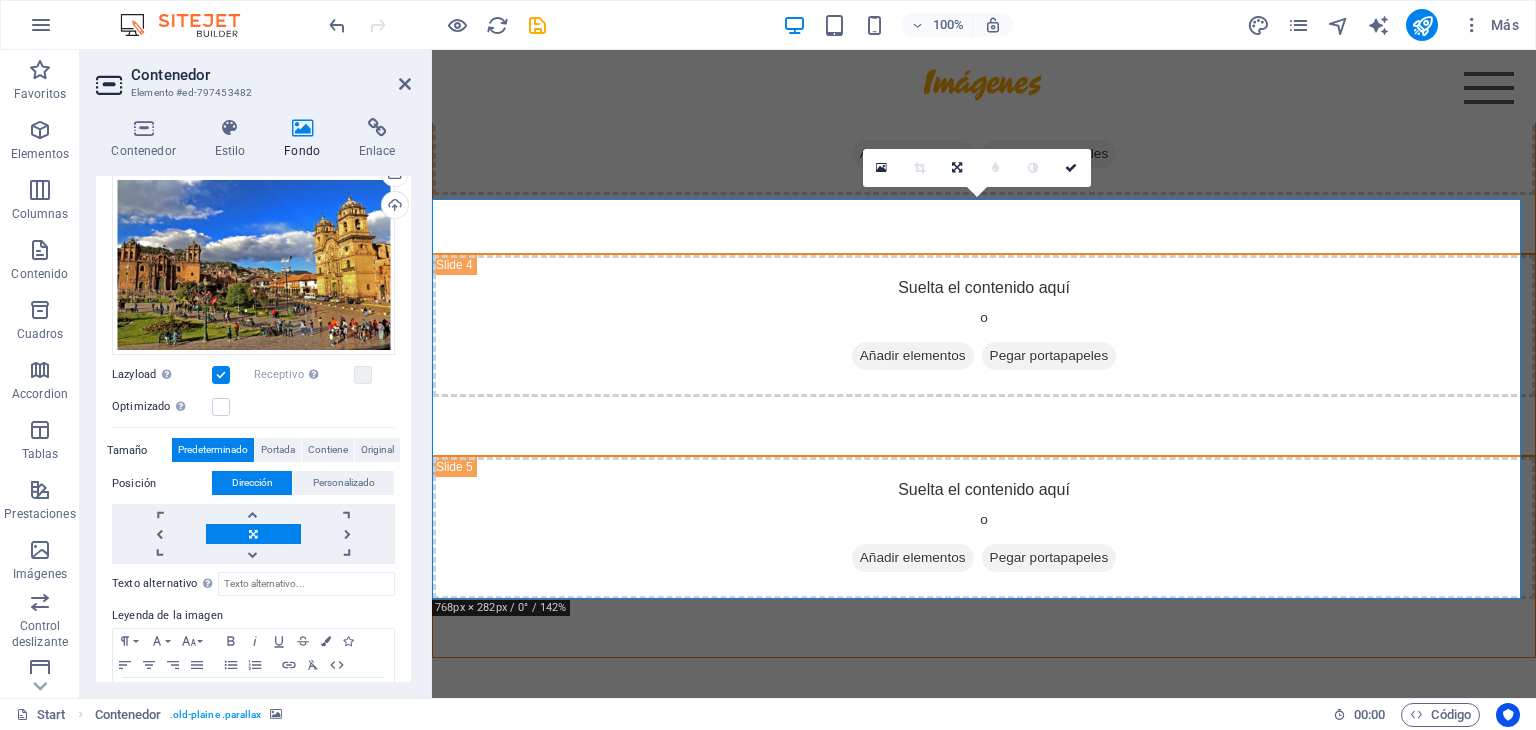 scroll, scrollTop: 174, scrollLeft: 0, axis: vertical 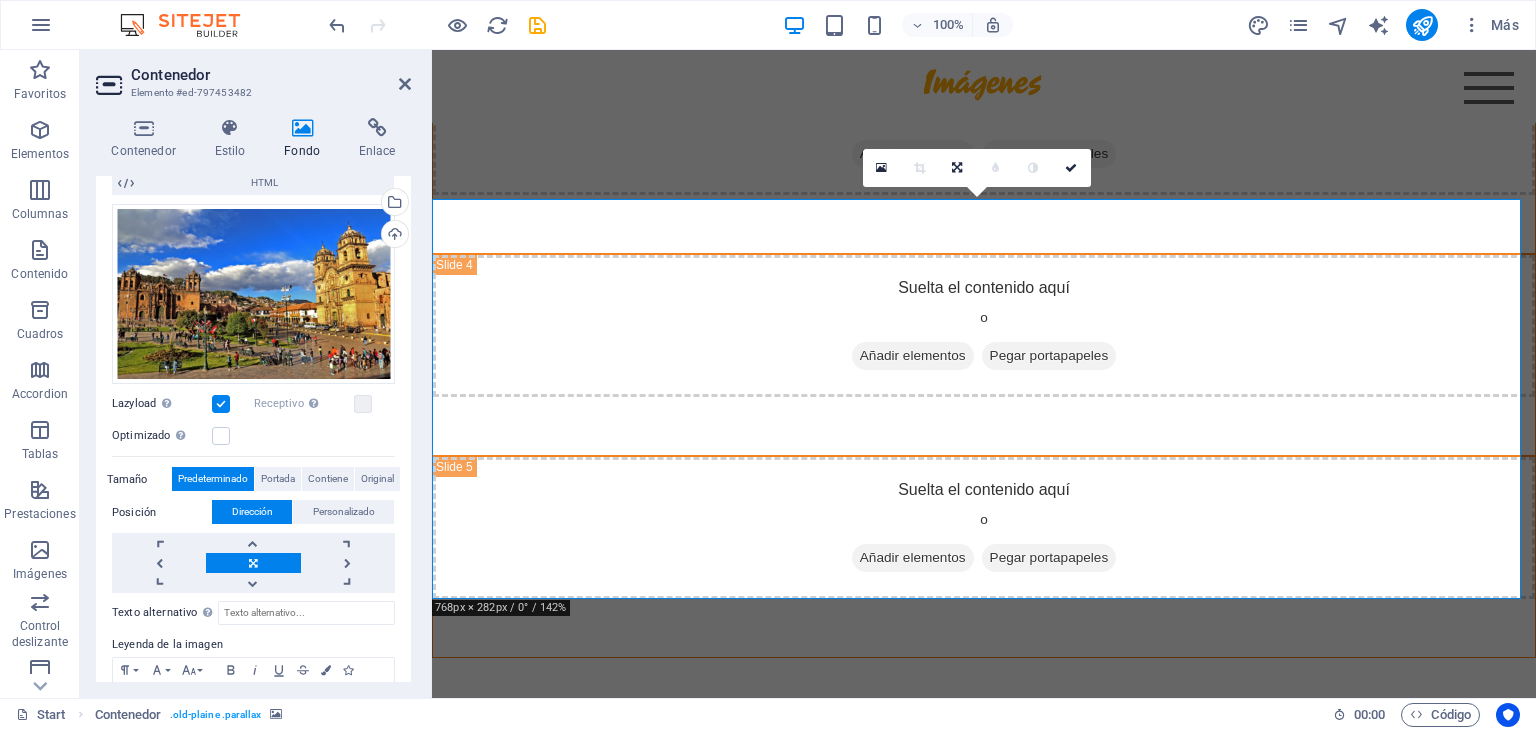 click at bounding box center (984, 1334) 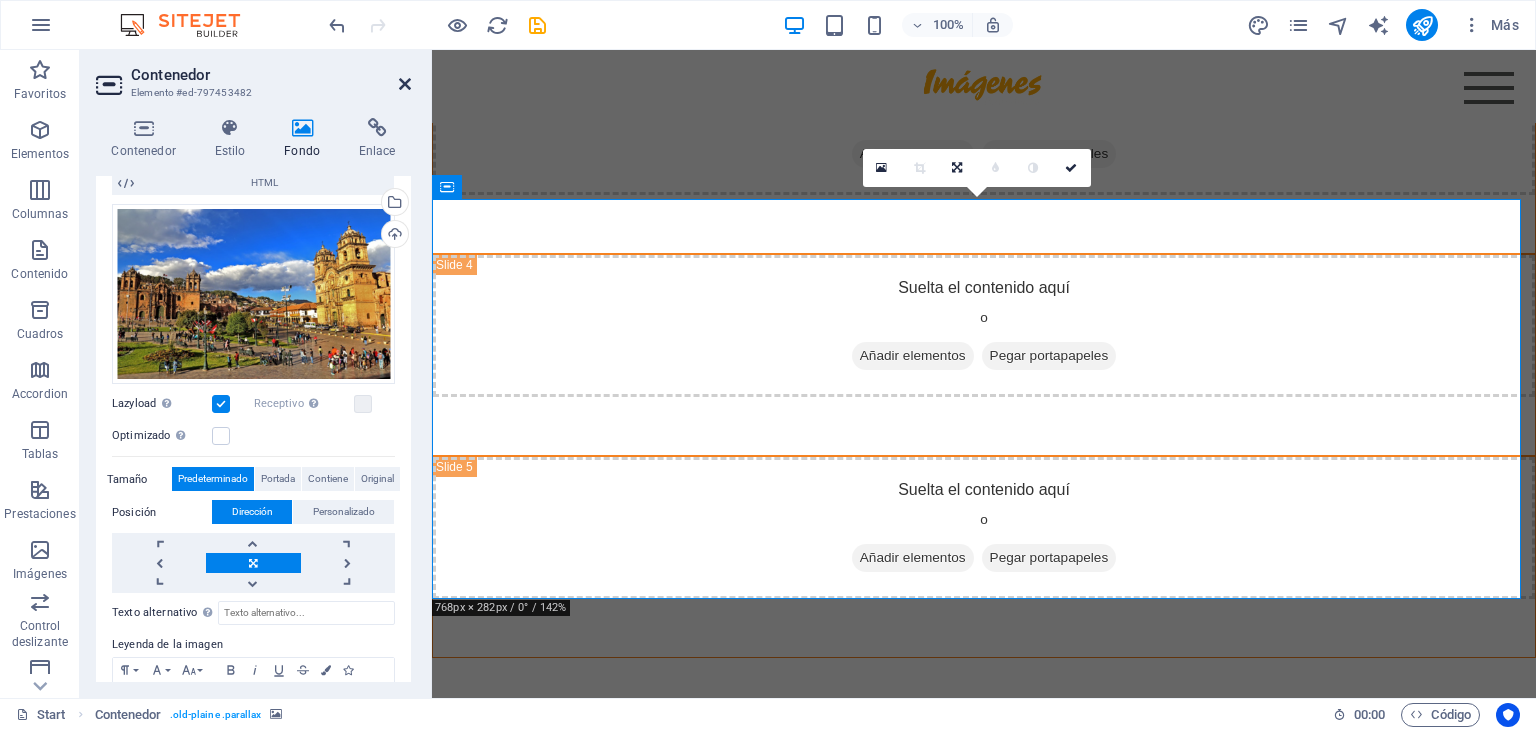 click at bounding box center (405, 84) 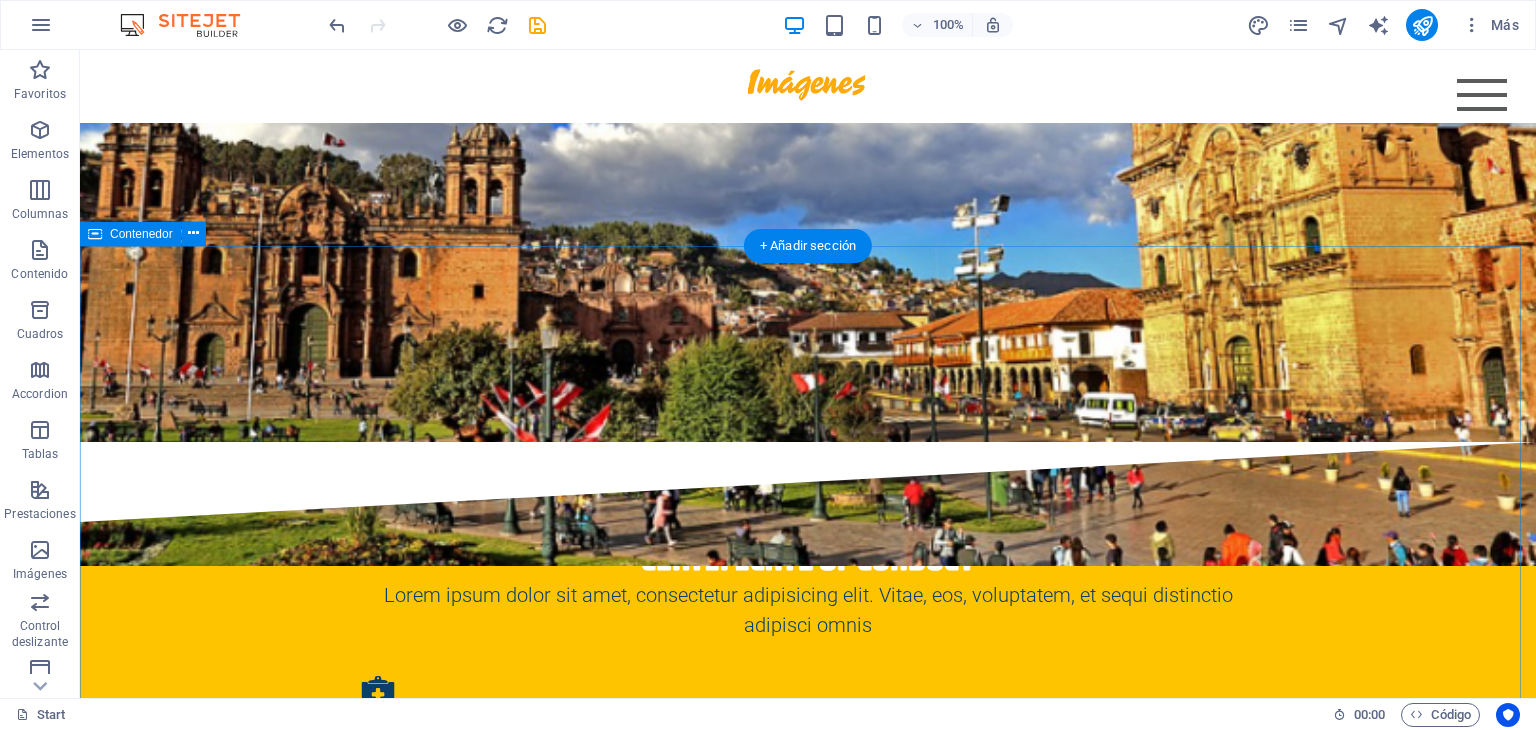 scroll, scrollTop: 2600, scrollLeft: 0, axis: vertical 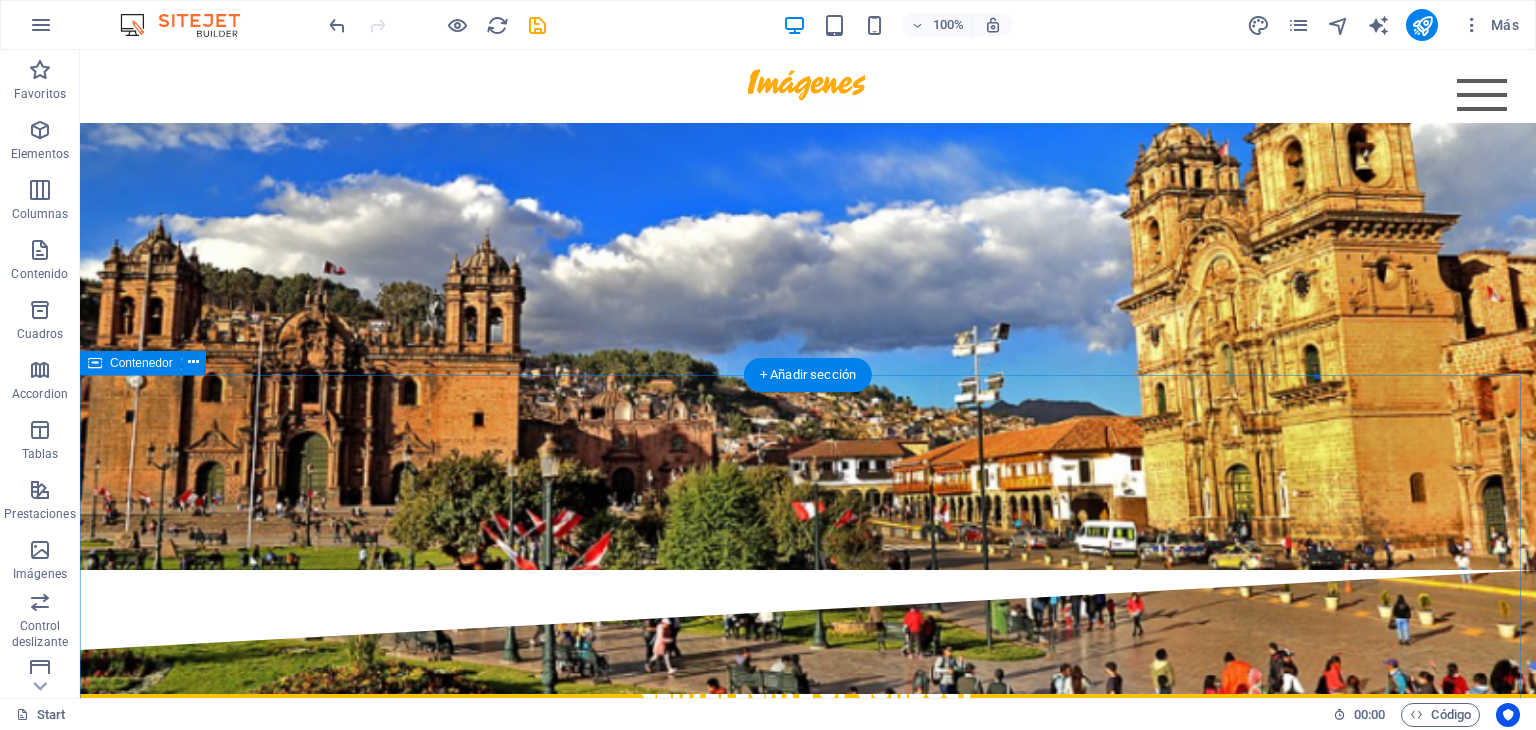 click on "The Training Basic the Basic training  first Year Lorem Ipsum is simply dummy text of the printing and typesetting industry. Lorem Ipsum has been the industry's standard dummy text ever since the 1500s, when an unknown printer took a galley of type and scrambled it to make a type specimen book. It has survived not only five centuries second Year Lorem Ipsum is simply dummy text of the printing and typesetting industry. Lorem Ipsum has been the industry's standard dummy text ever since the 1500s, when an unknown printer took a galley of type and scrambled it to make a type specimen book. It has survived not only five centuries first Exam   Lorem Ipsum is simply dummy text of the printing and typesetting industry. Lorem Ipsum has been the industry's standard dummy text ever since the 1500s, when an unknown printer took a galley of type and scrambled it to make a type specimen book. It has survived not only five centuries Third Year second Exam Advanced the Advanced training first Year second Year Third Year" at bounding box center [808, 5036] 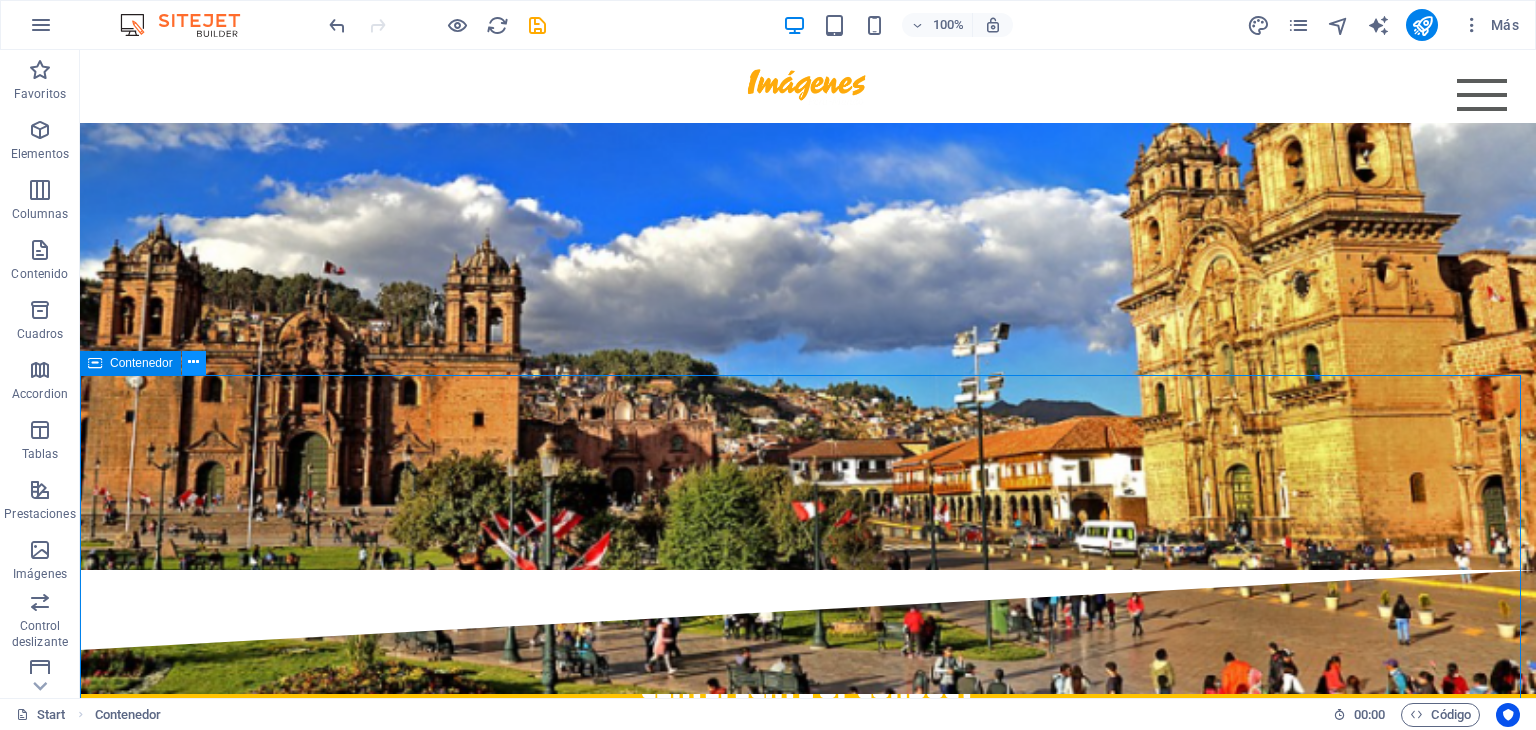 click at bounding box center (193, 362) 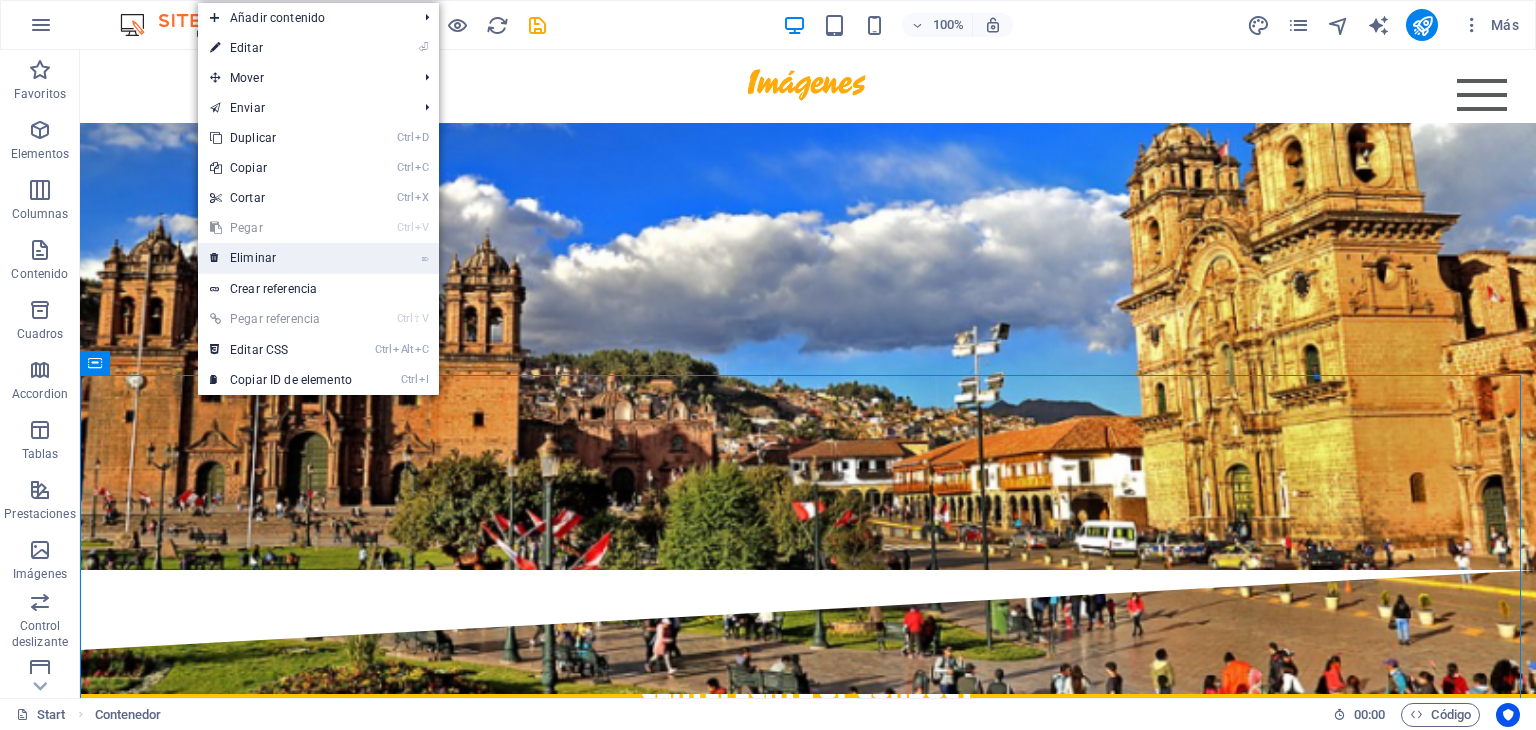 click on "⌦  Eliminar" at bounding box center [281, 258] 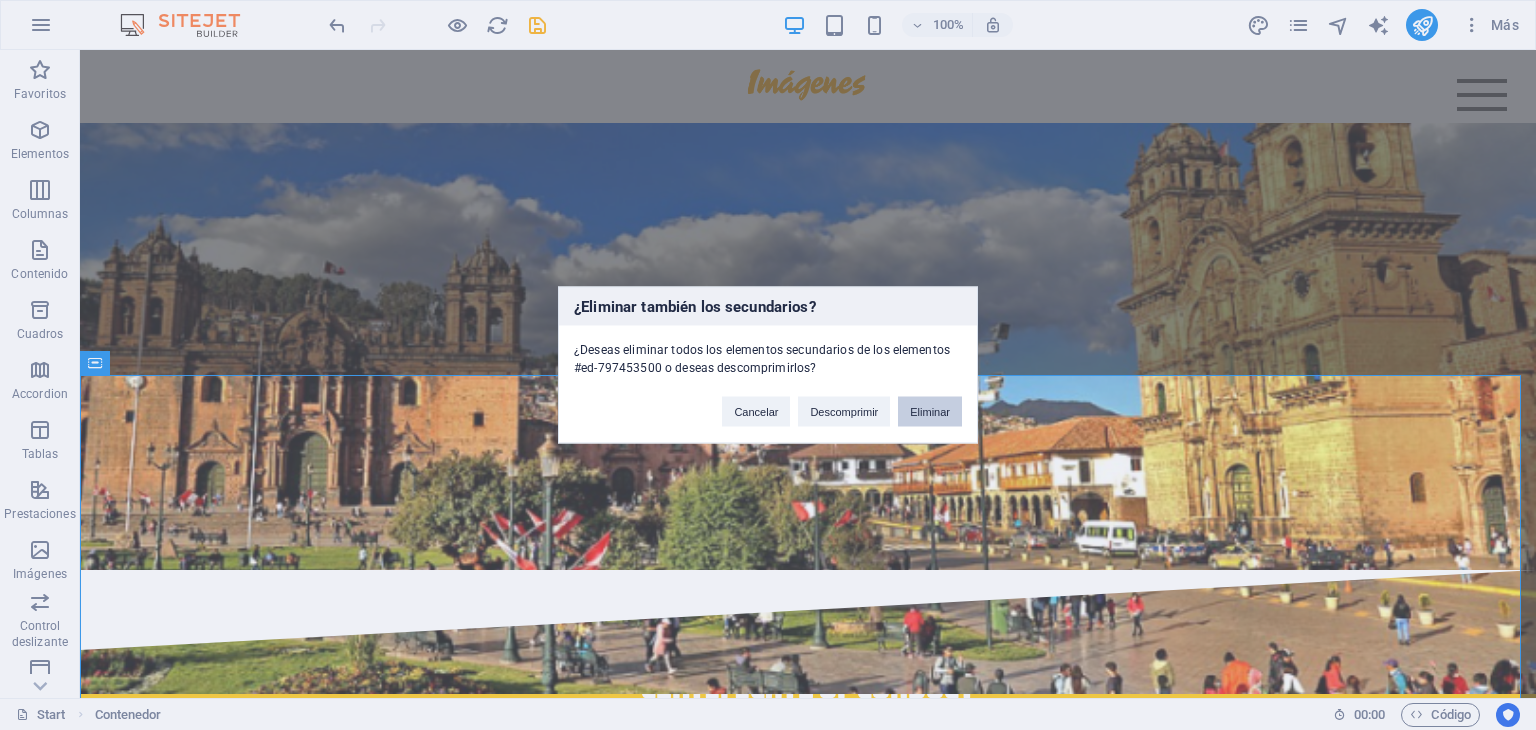 drag, startPoint x: 904, startPoint y: 408, endPoint x: 798, endPoint y: 353, distance: 119.419426 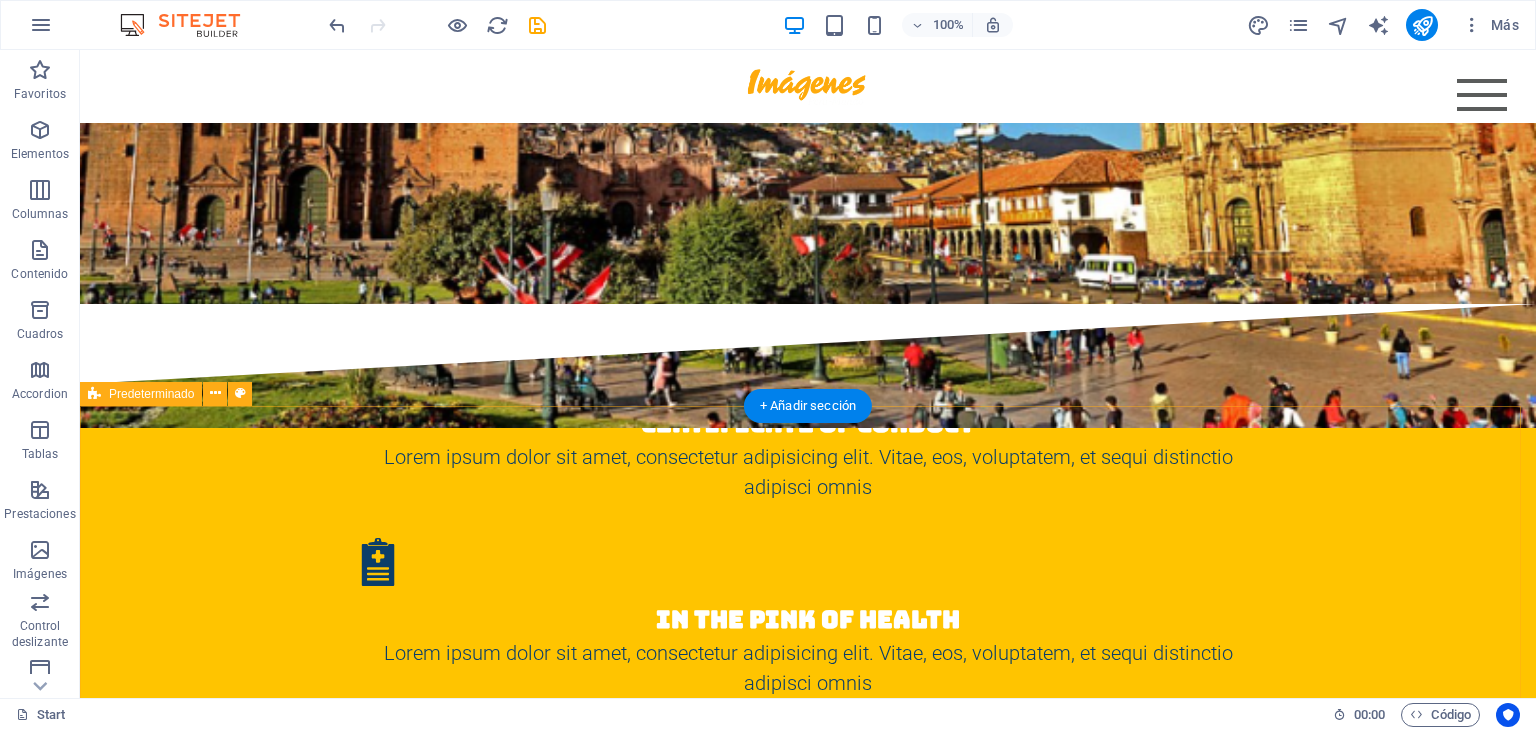 scroll, scrollTop: 2700, scrollLeft: 0, axis: vertical 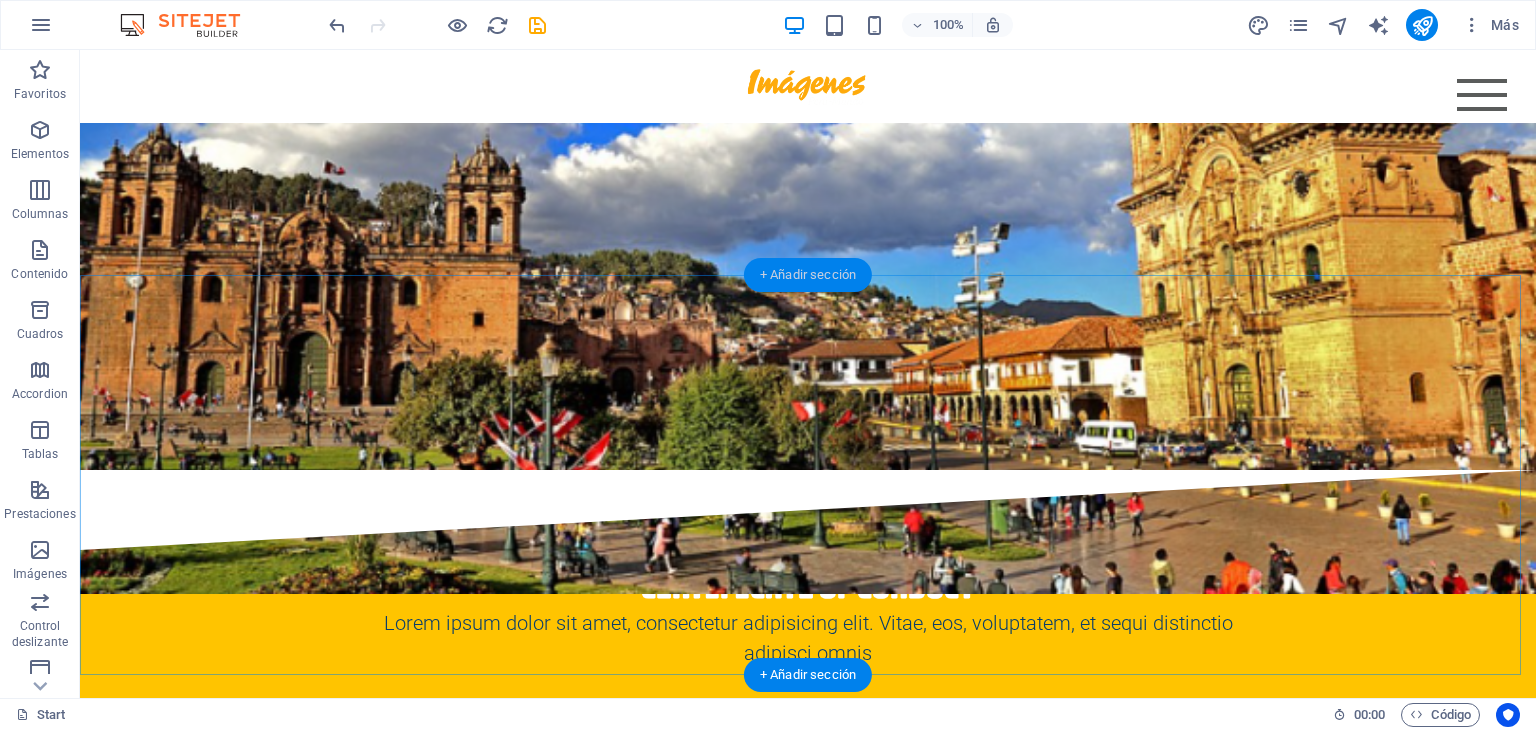 click on "+ Añadir sección" at bounding box center (808, 275) 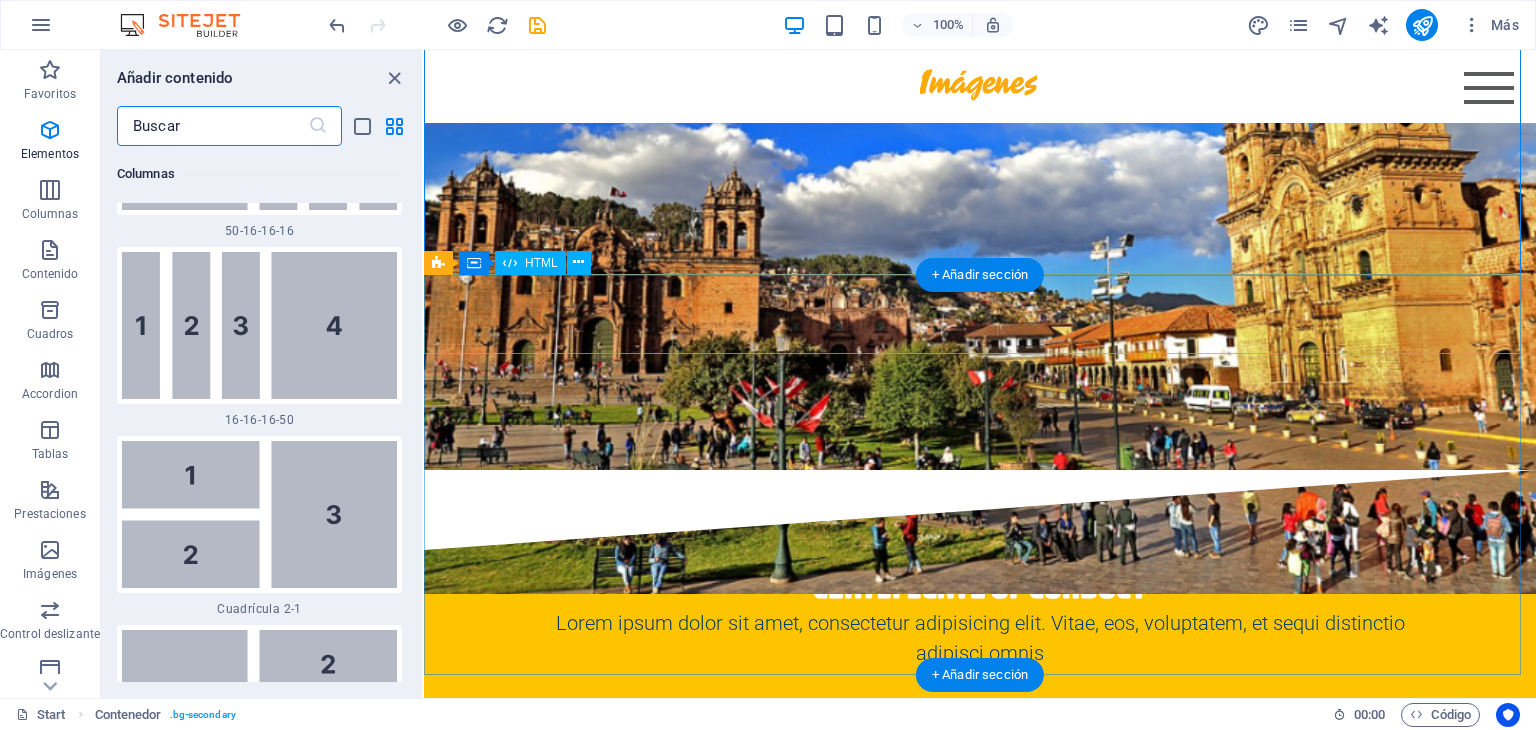 scroll, scrollTop: 6803, scrollLeft: 0, axis: vertical 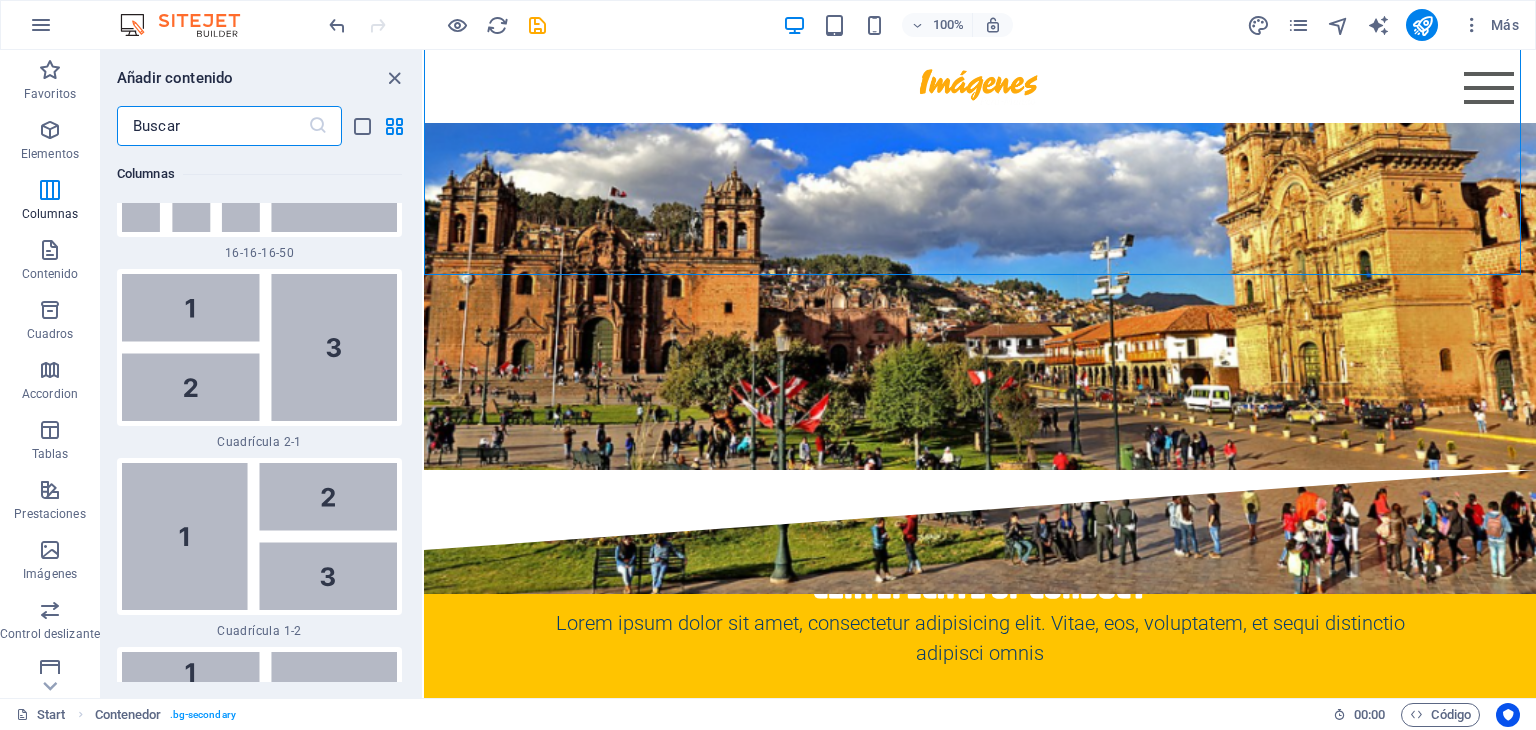 click at bounding box center (259, 347) 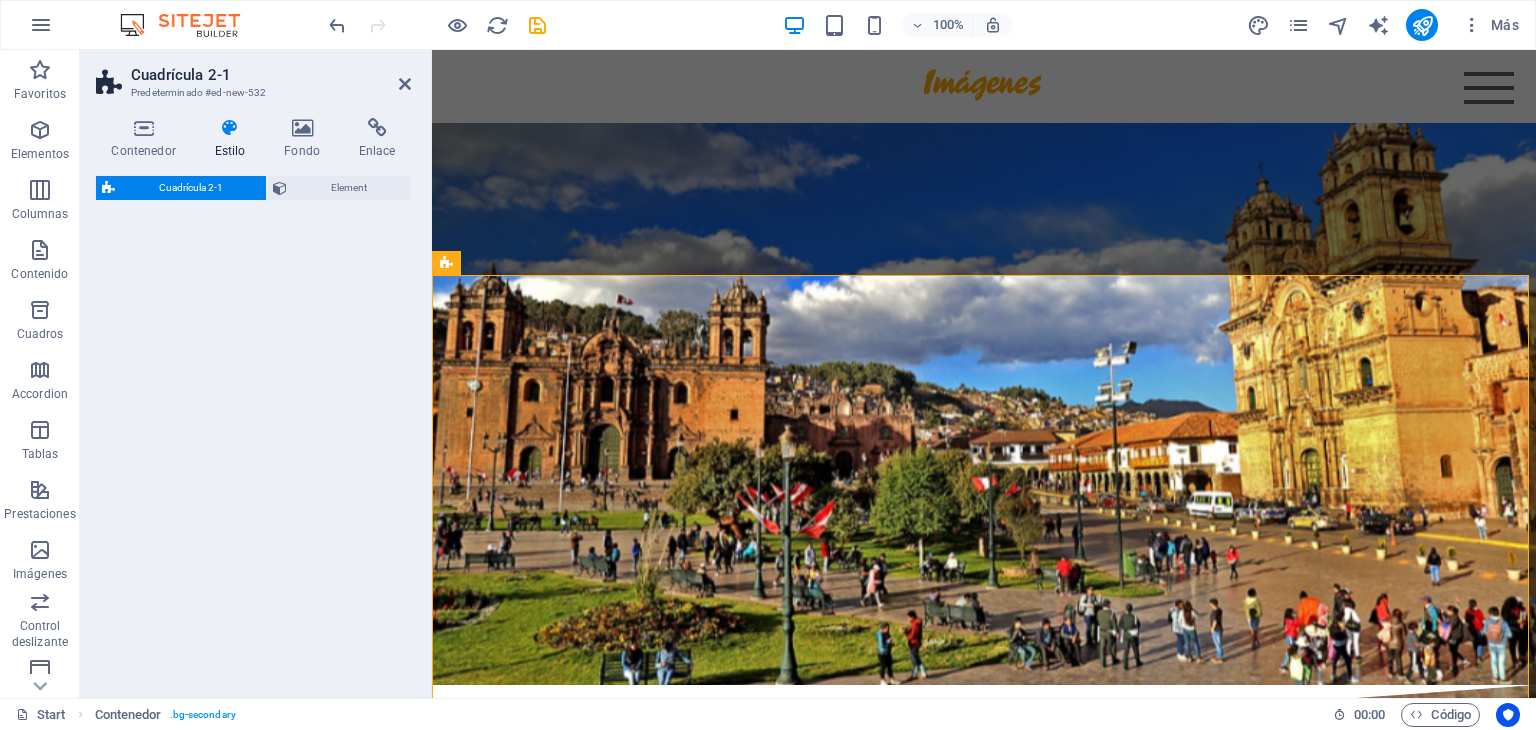 select on "rem" 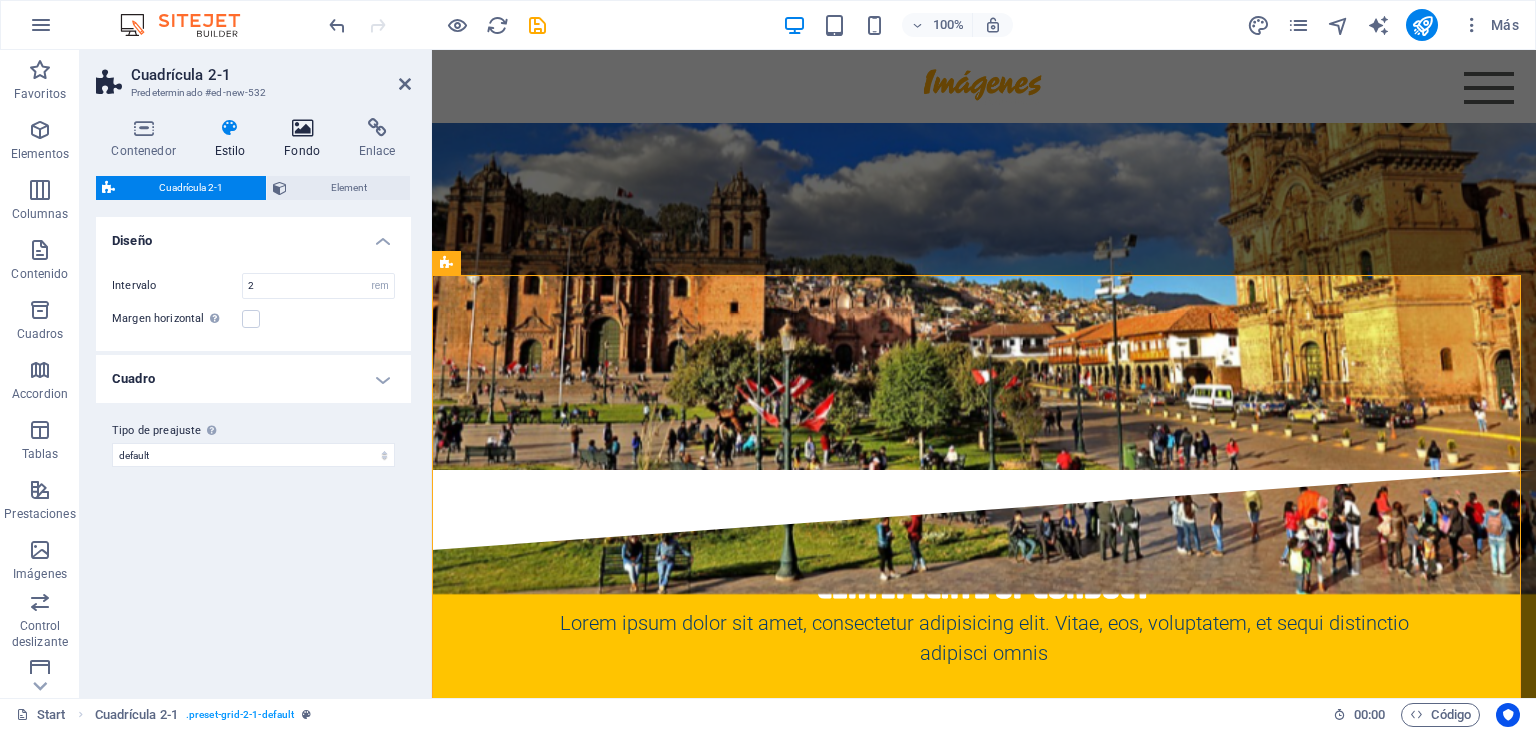 click at bounding box center (302, 128) 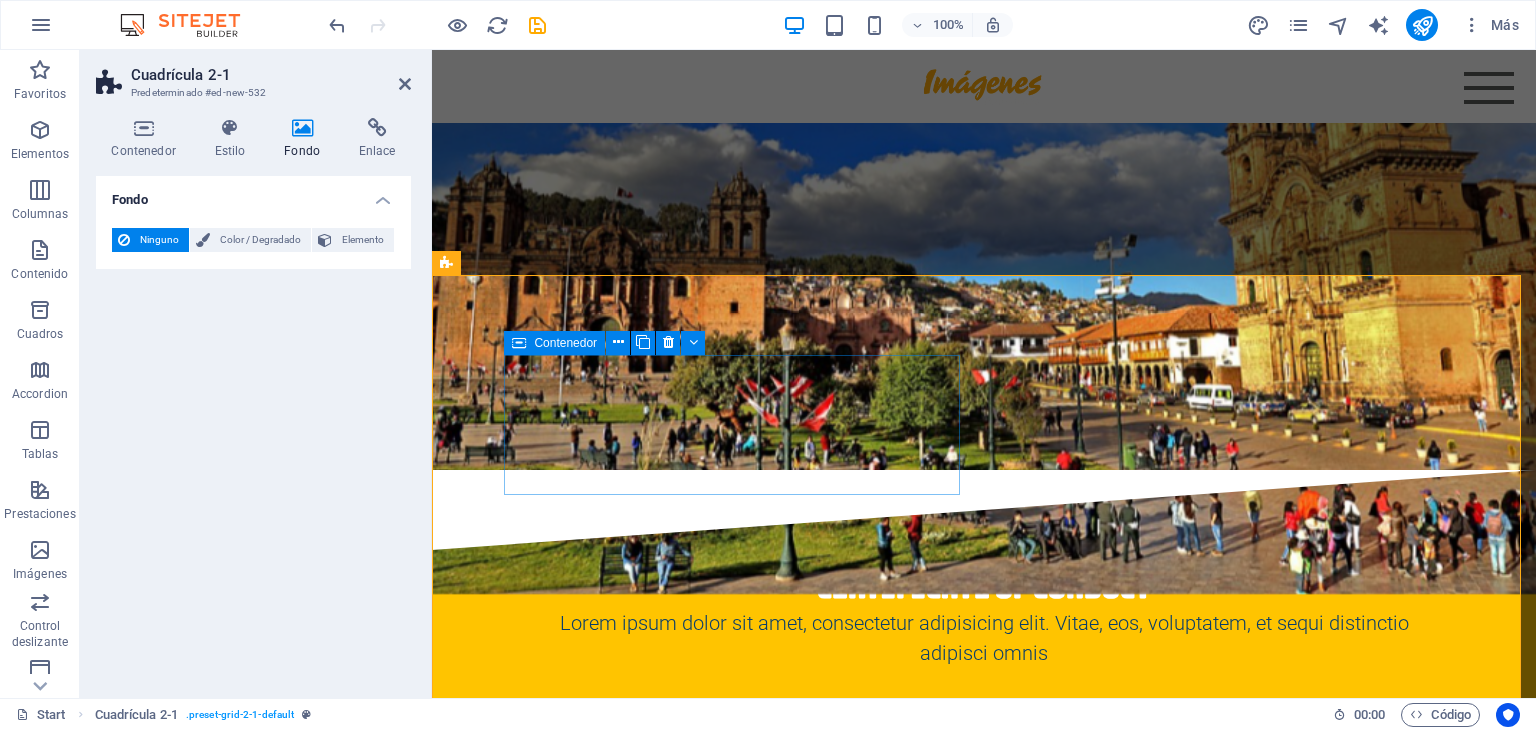 click on "Suelta el contenido aquí o  Añadir elementos  Pegar portapapeles" at bounding box center [676, 1965] 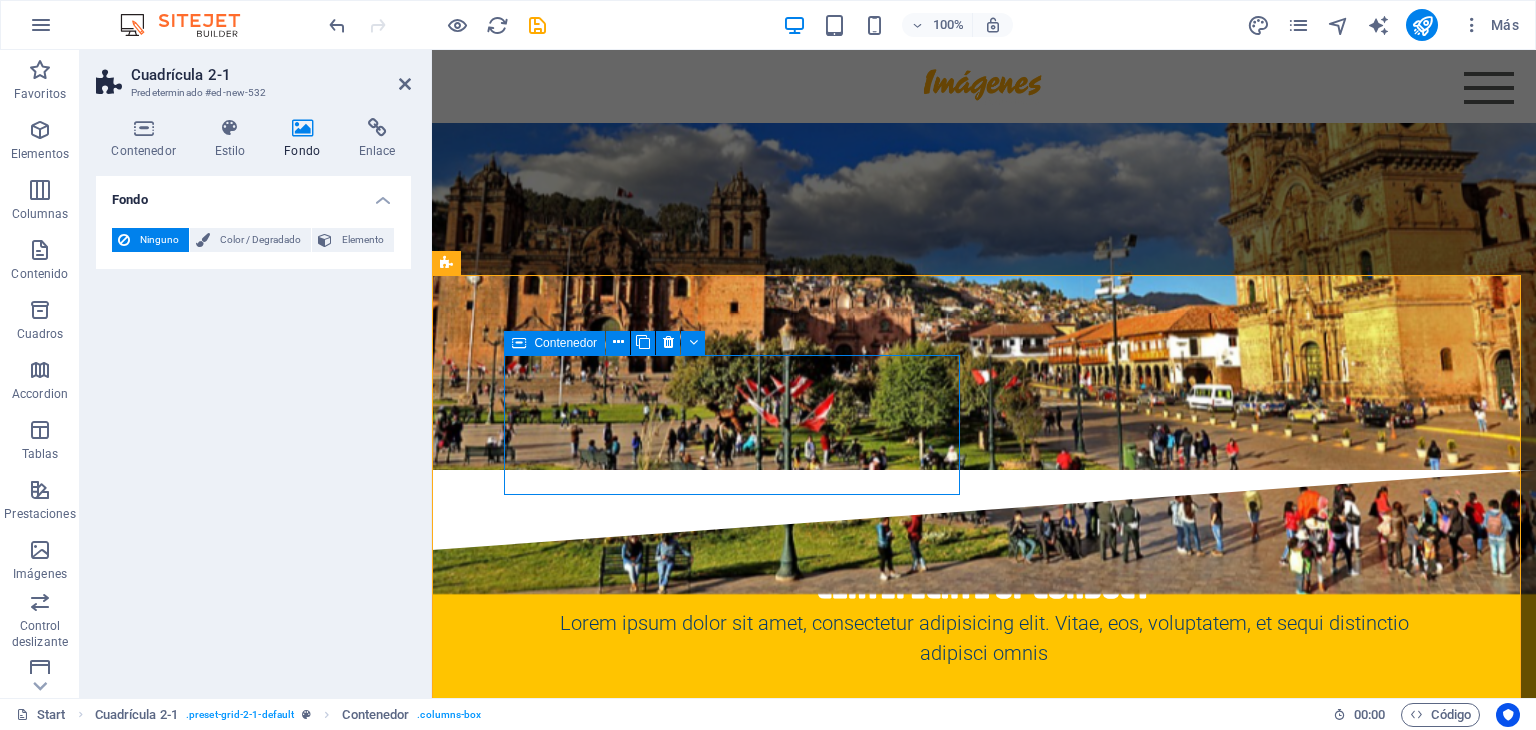 click on "Suelta el contenido aquí o  Añadir elementos  Pegar portapapeles" at bounding box center (676, 1965) 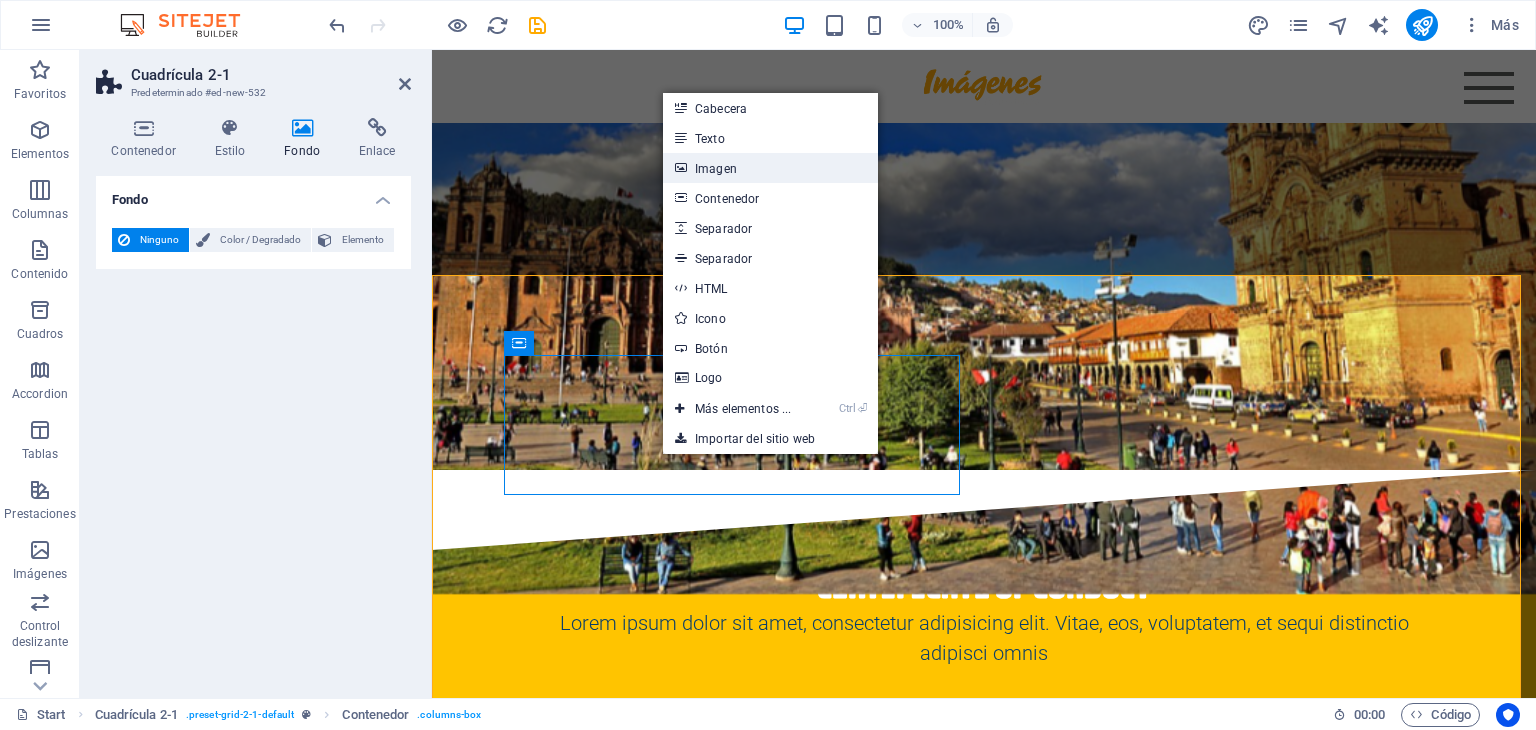 click on "Imagen" at bounding box center (770, 168) 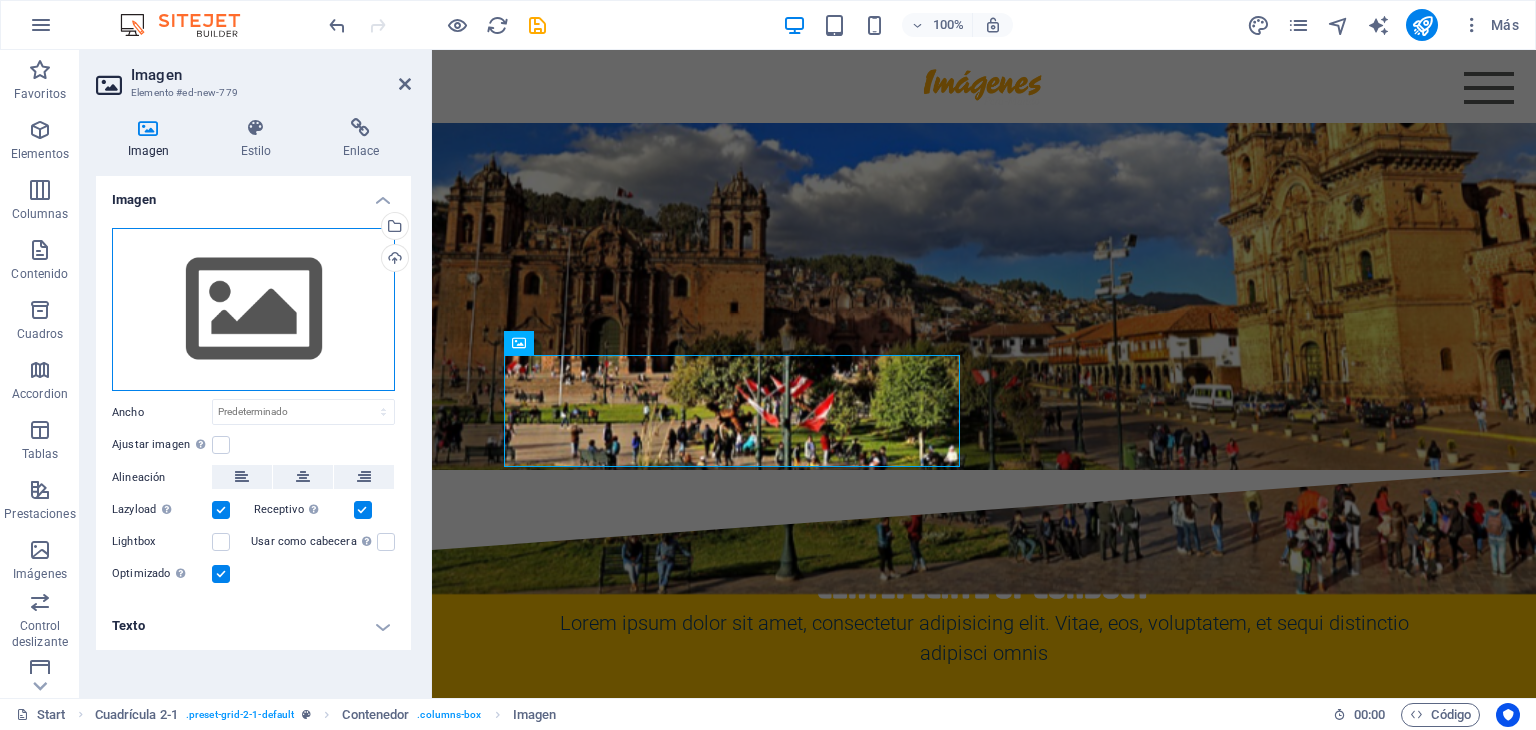 click on "Arrastra archivos aquí, haz clic para escoger archivos o  selecciona archivos de Archivos o de nuestra galería gratuita de fotos y vídeos" at bounding box center (253, 310) 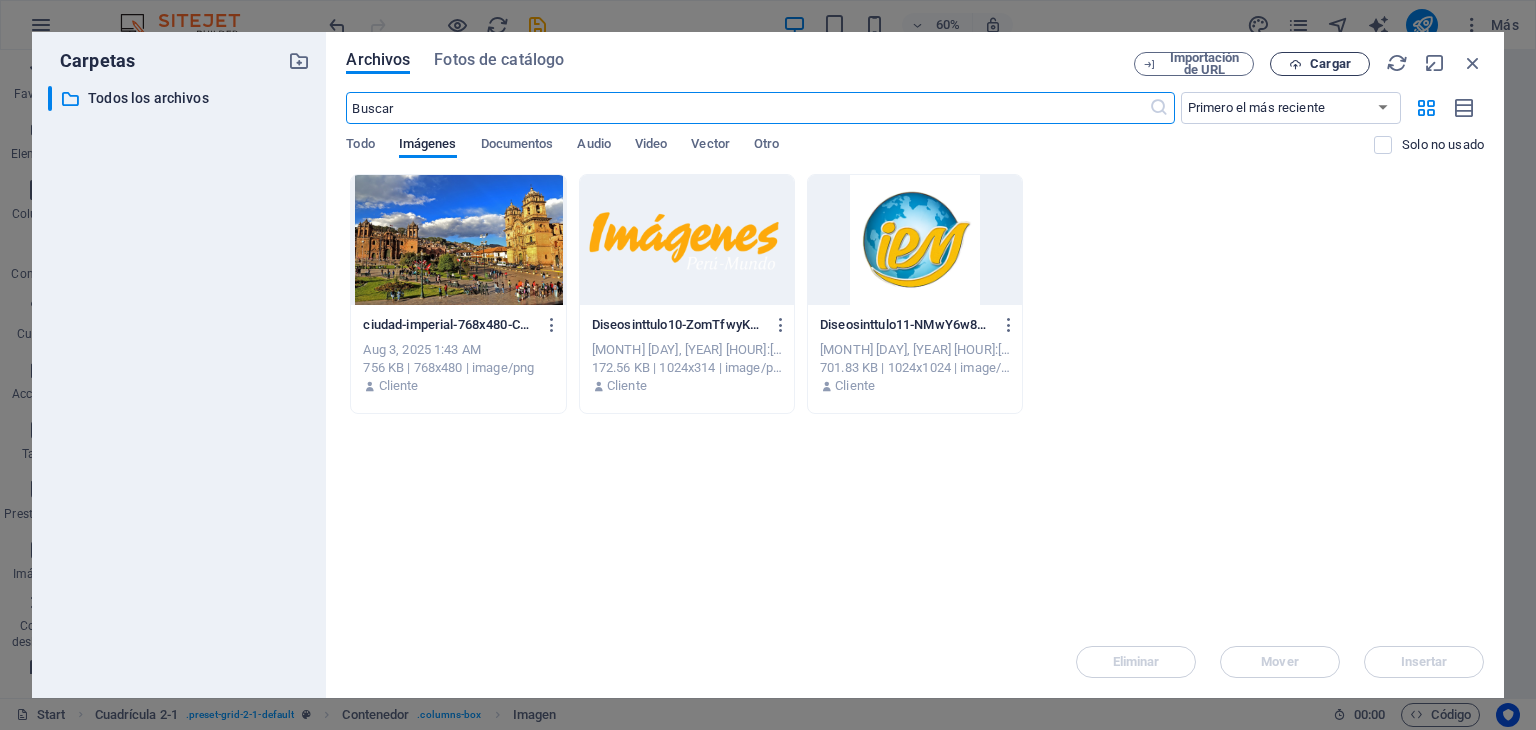 click at bounding box center [1295, 64] 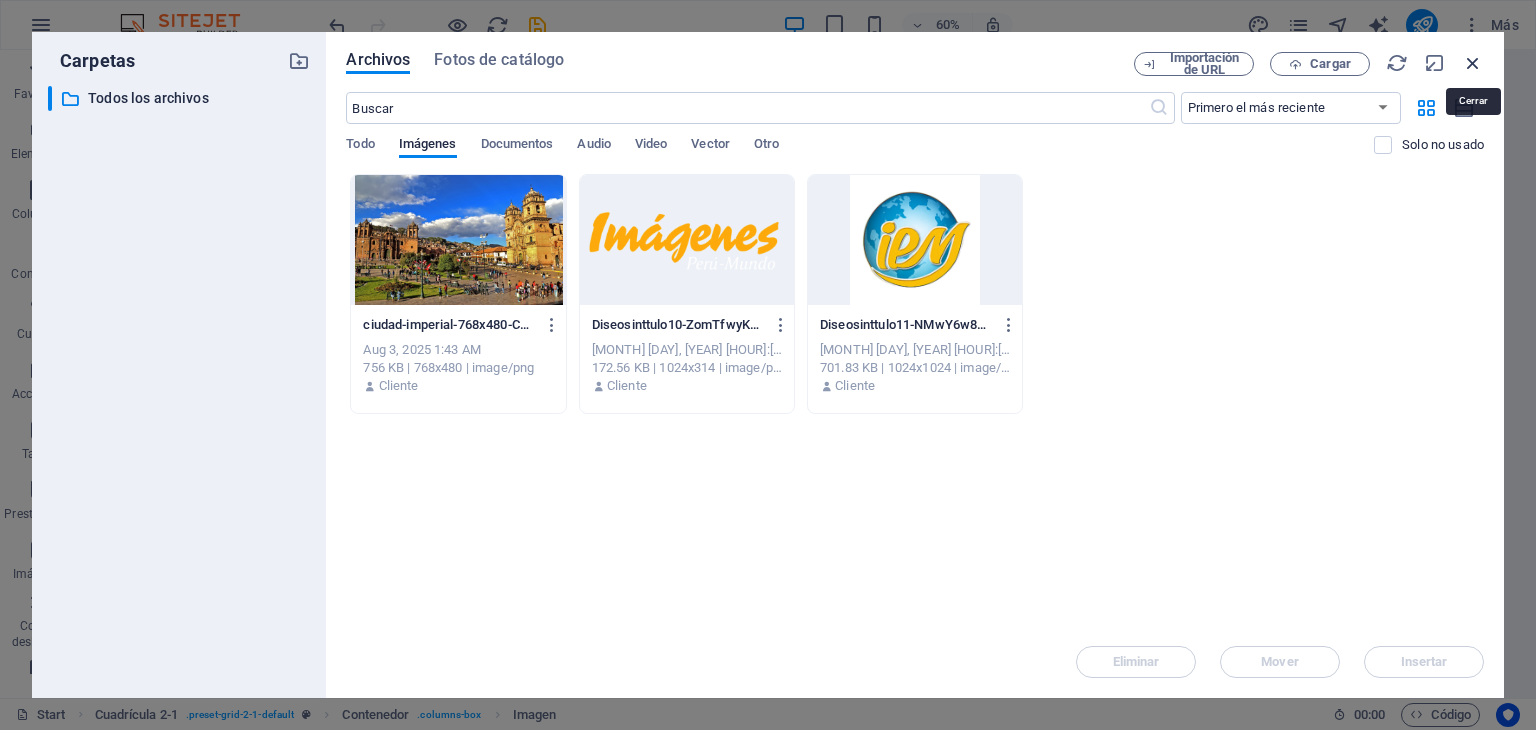 click at bounding box center (1473, 63) 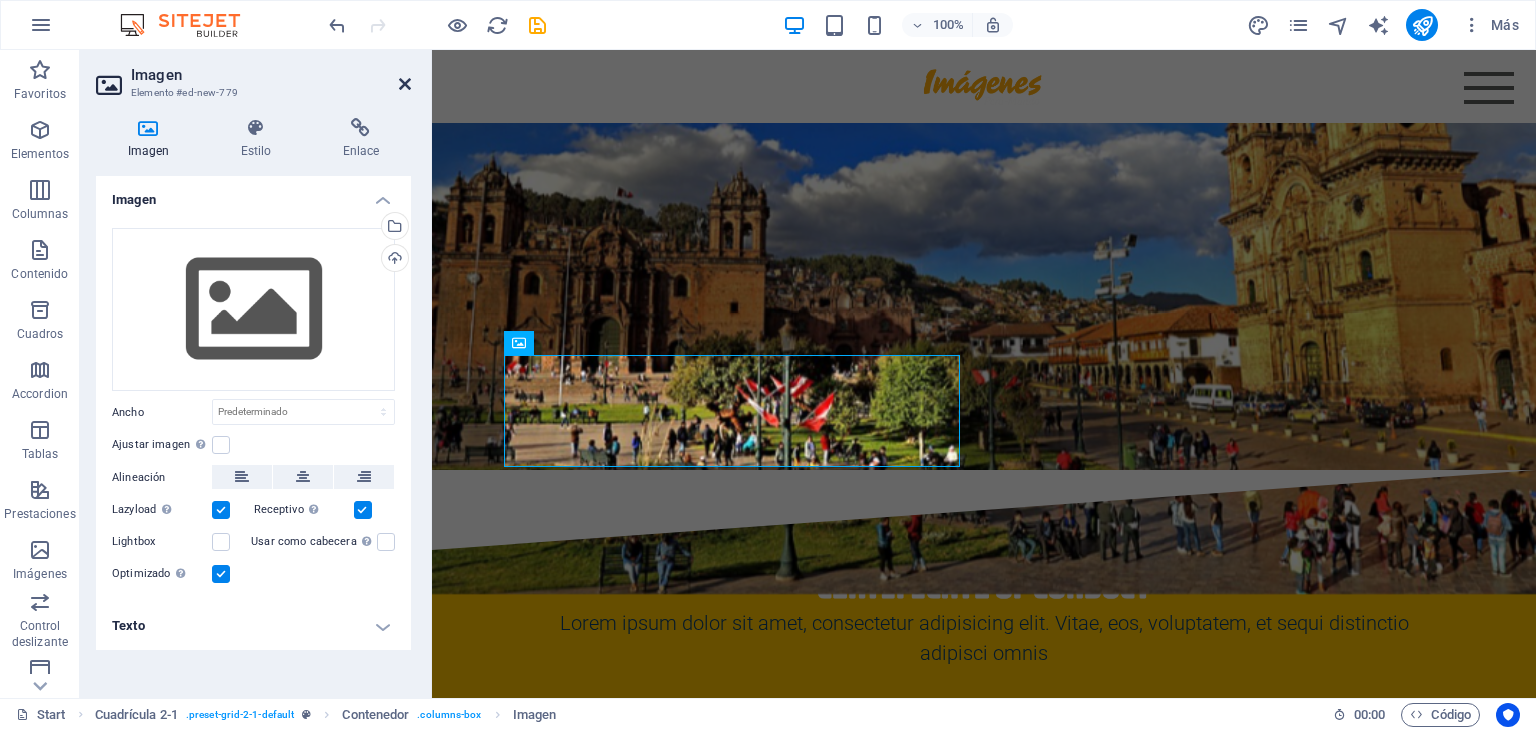 click at bounding box center [405, 84] 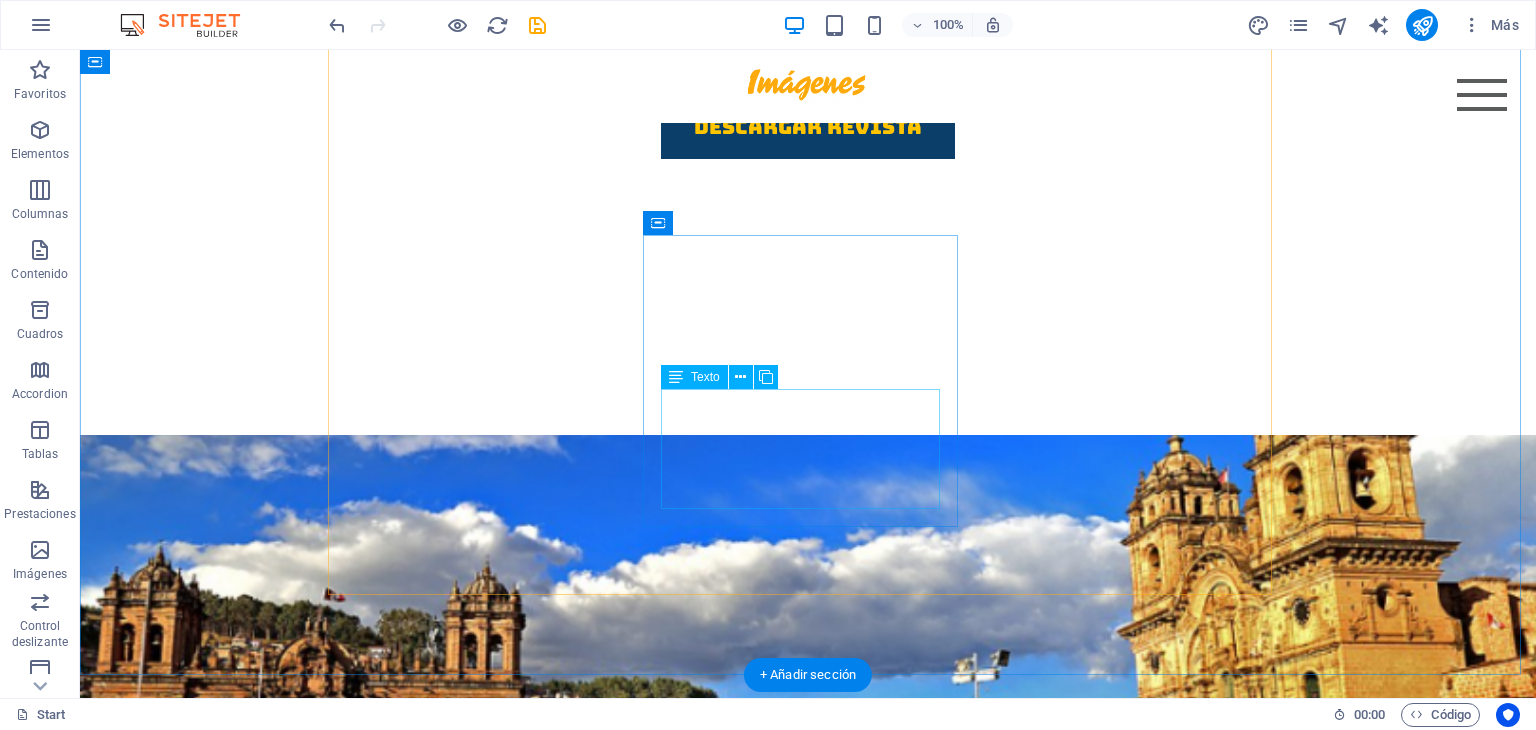 scroll, scrollTop: 2600, scrollLeft: 0, axis: vertical 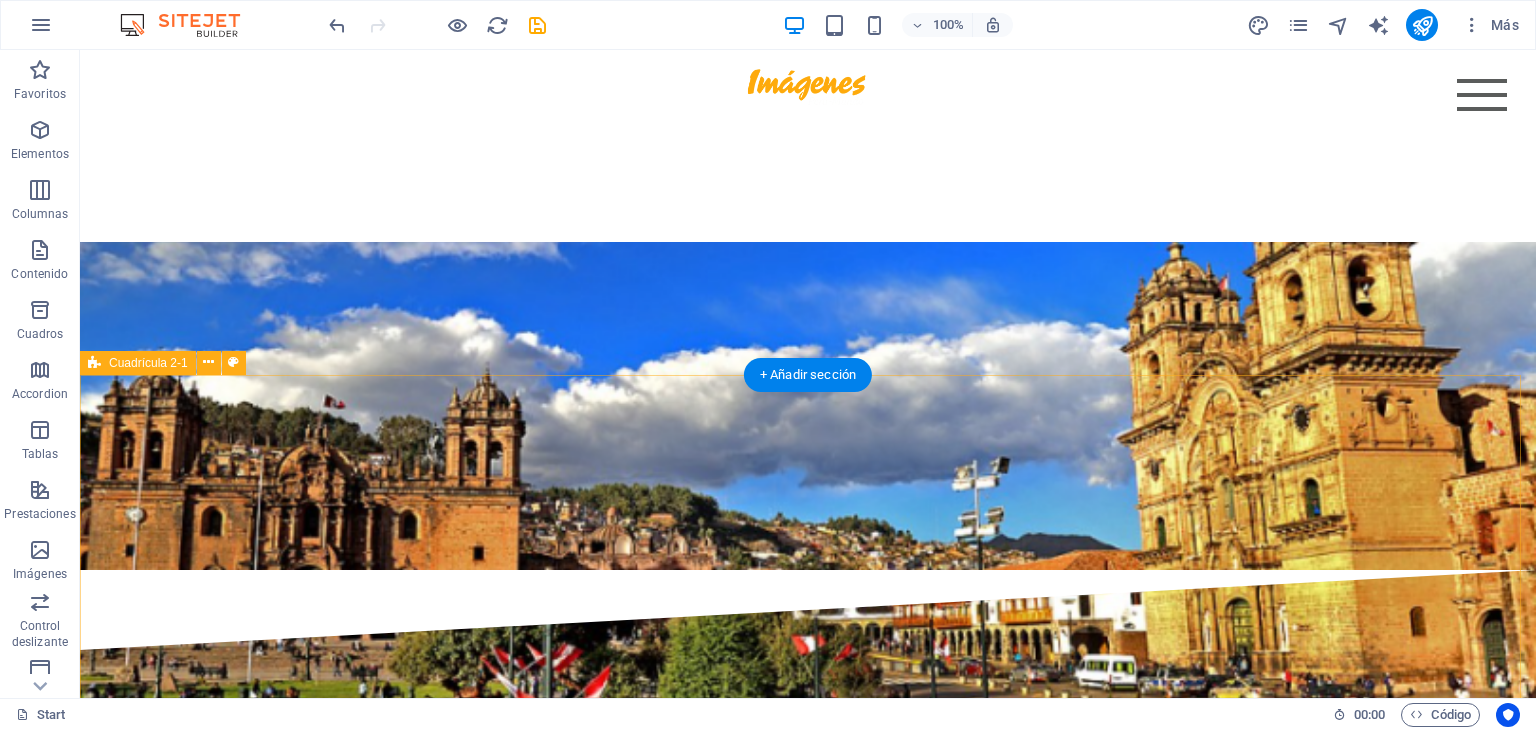 click on "Suelta el contenido aquí o  Añadir elementos  Pegar portapapeles Suelta el contenido aquí o  Añadir elementos  Pegar portapapeles" at bounding box center [808, 2193] 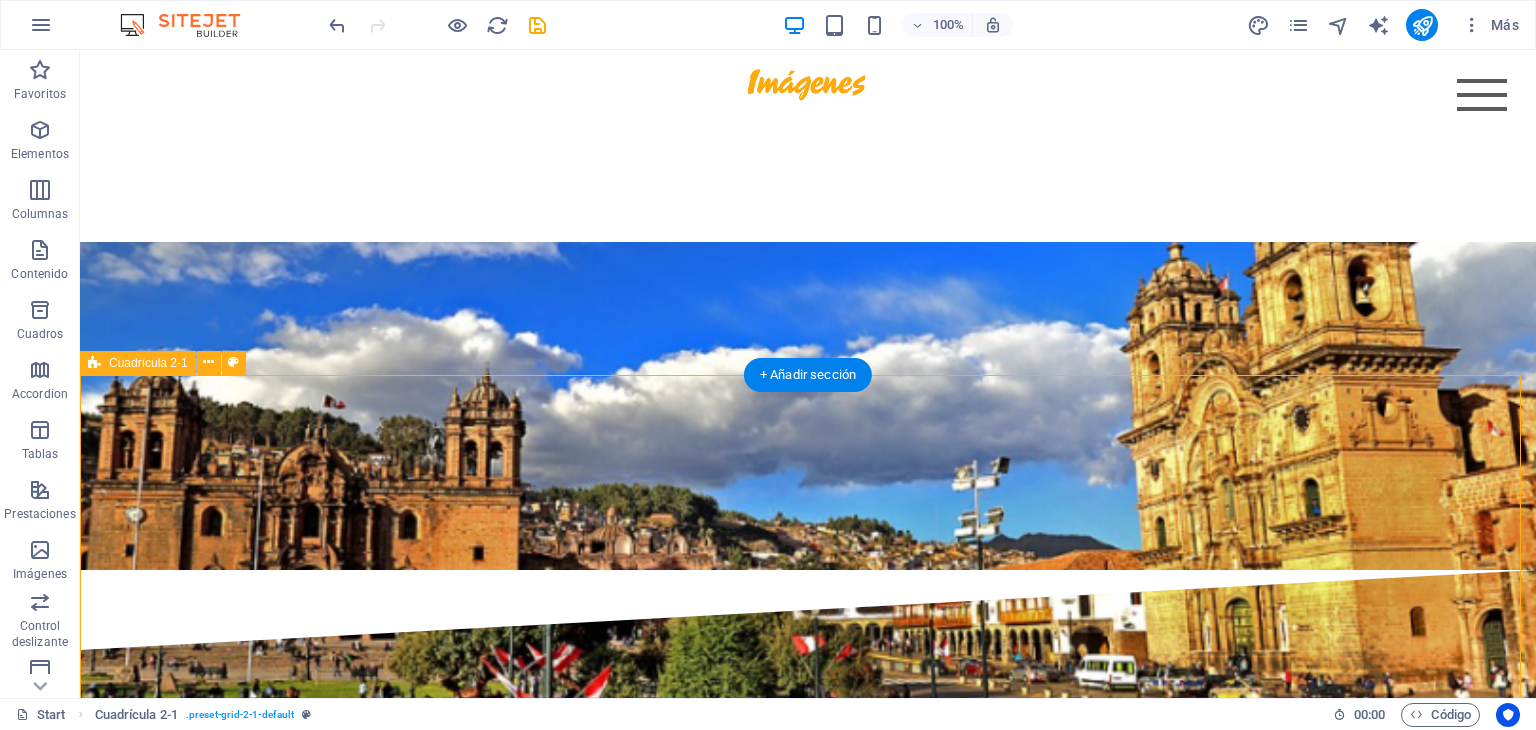 click on "Suelta el contenido aquí o  Añadir elementos  Pegar portapapeles Suelta el contenido aquí o  Añadir elementos  Pegar portapapeles" at bounding box center [808, 2193] 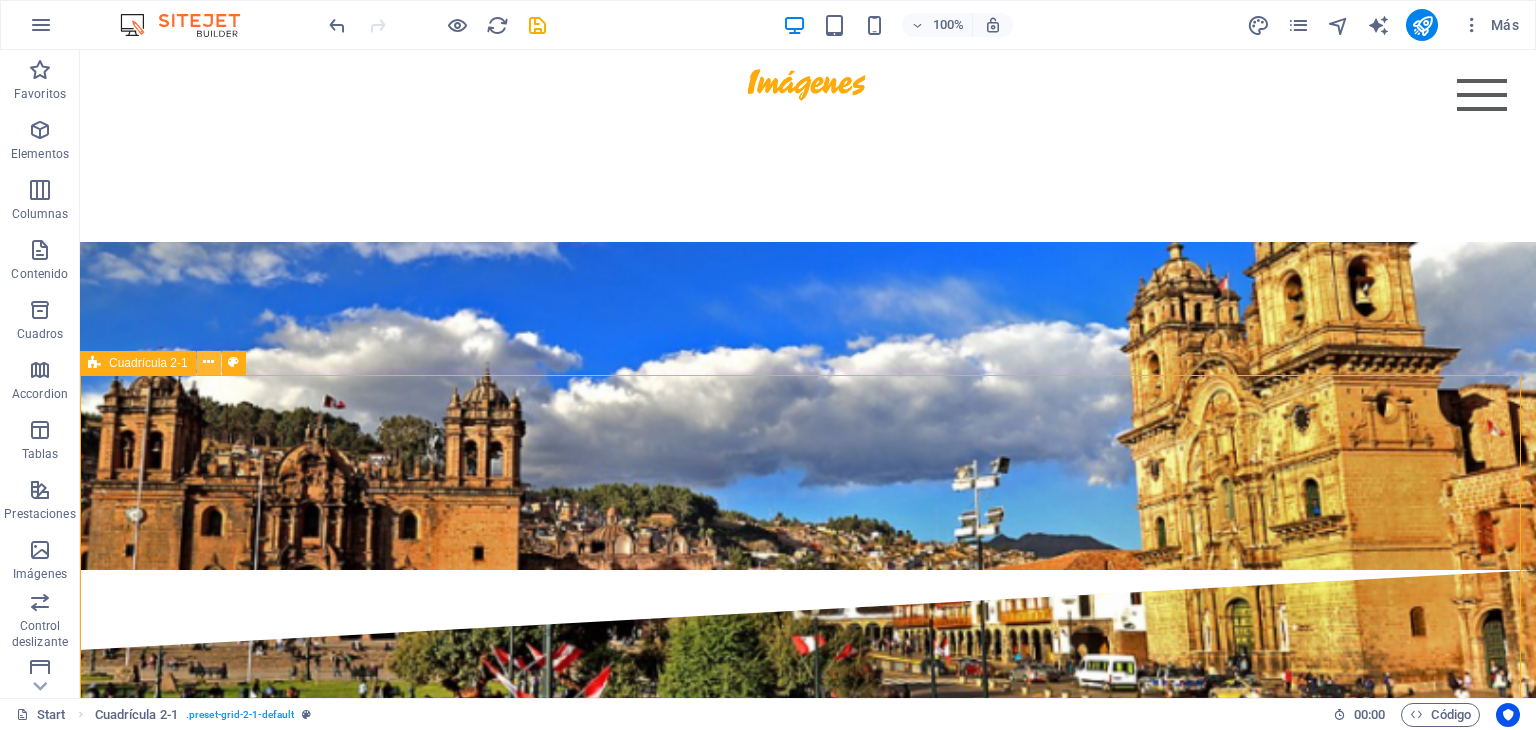 click at bounding box center (208, 362) 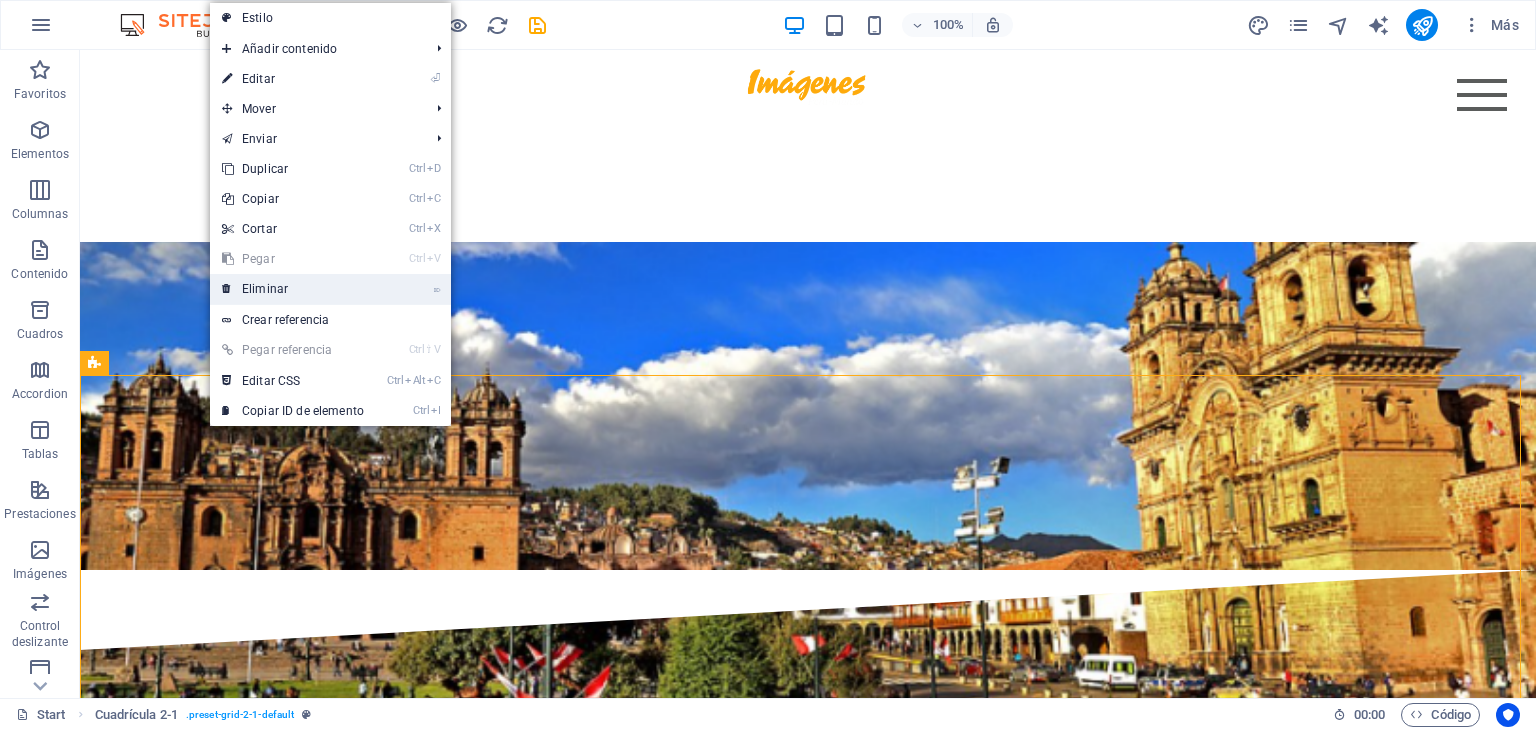 click on "⌦  Eliminar" at bounding box center (293, 289) 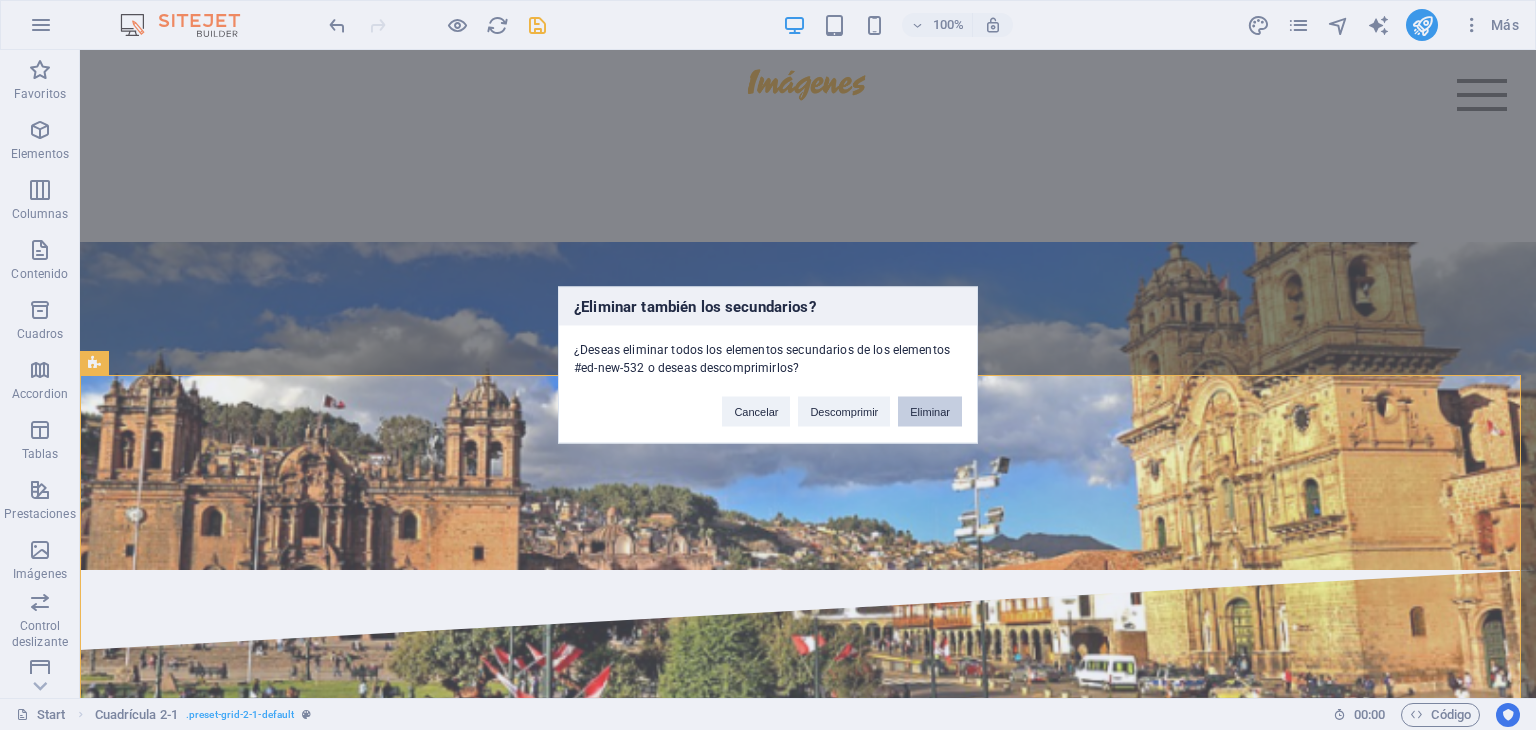 click on "Eliminar" at bounding box center [930, 412] 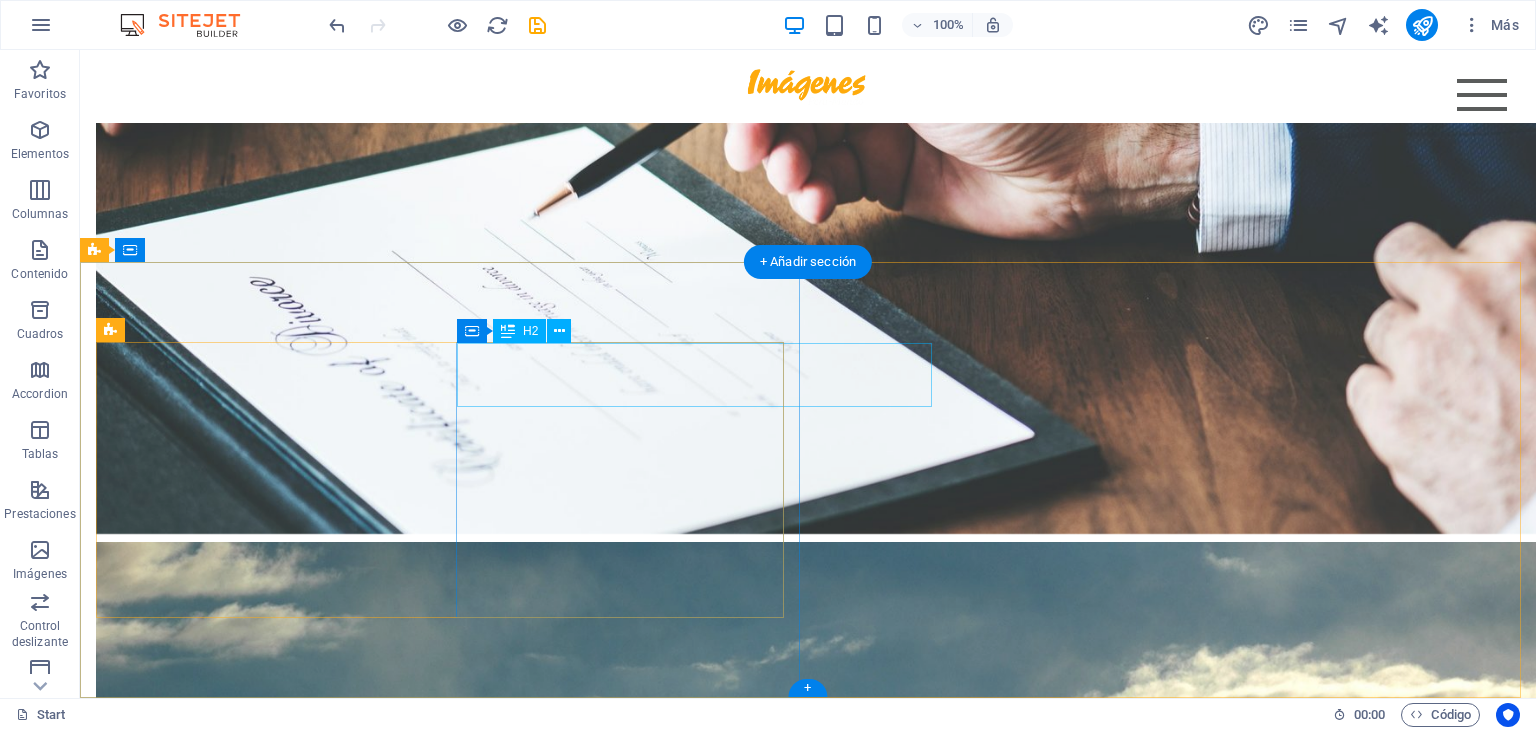 scroll, scrollTop: 6800, scrollLeft: 0, axis: vertical 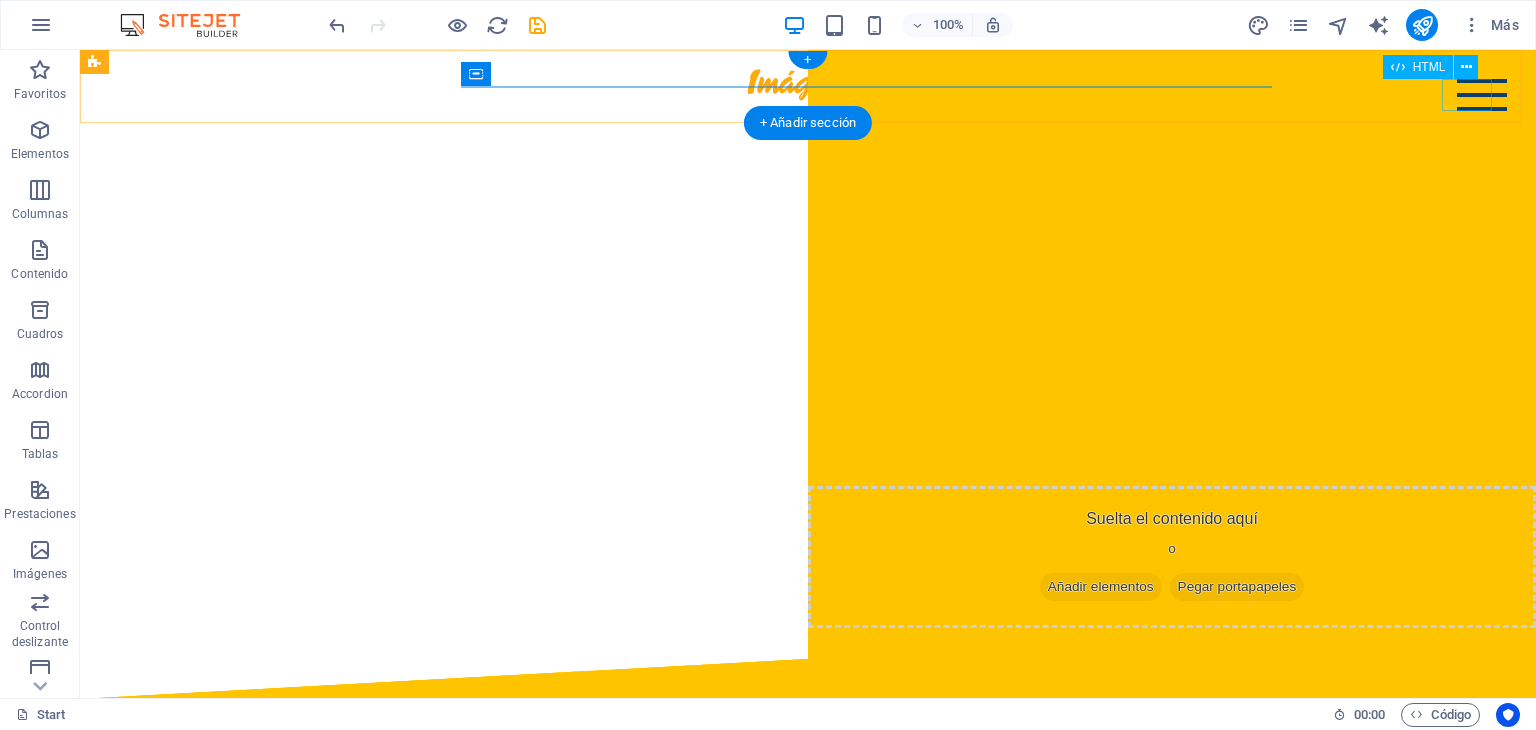 click at bounding box center (1482, 95) 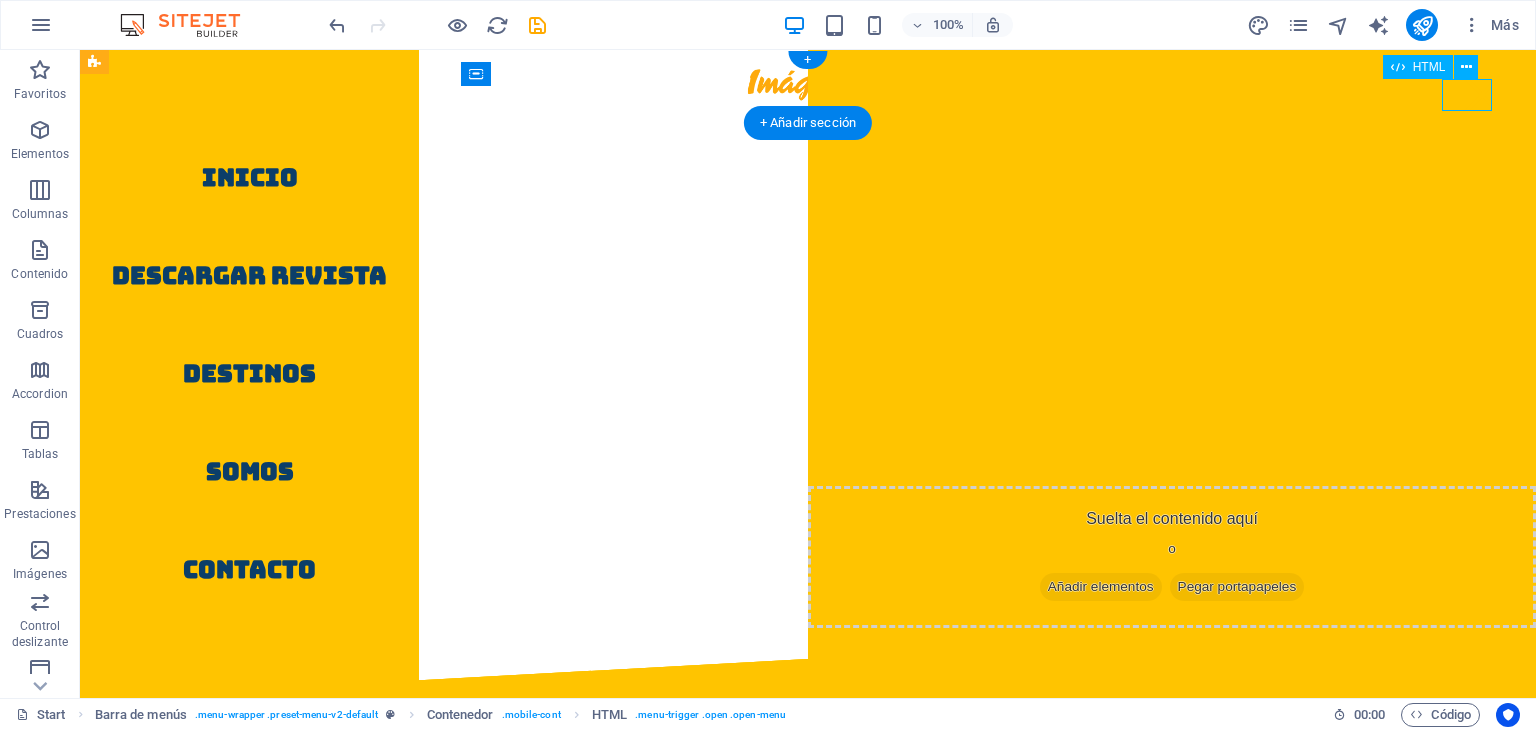 click at bounding box center [1482, 95] 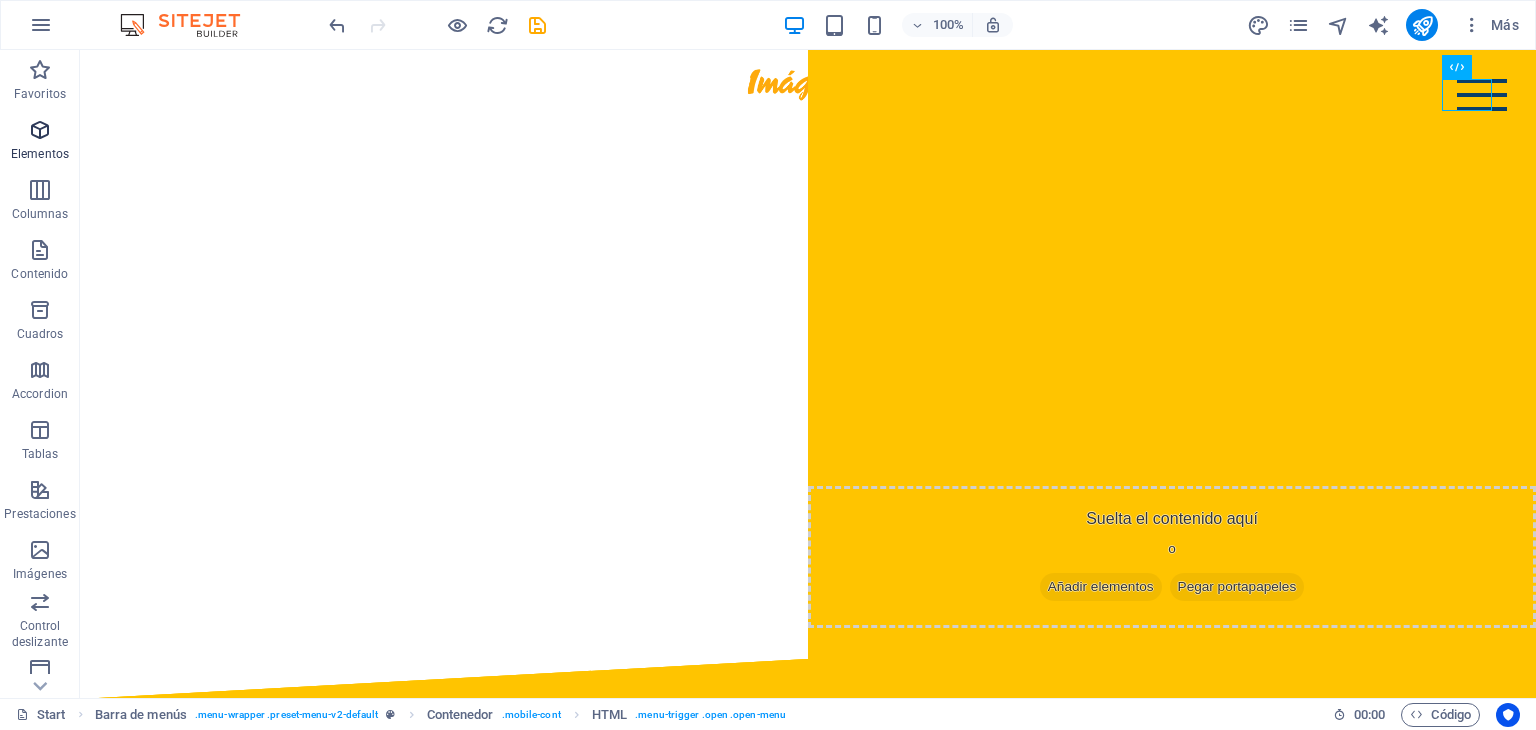 click at bounding box center (40, 130) 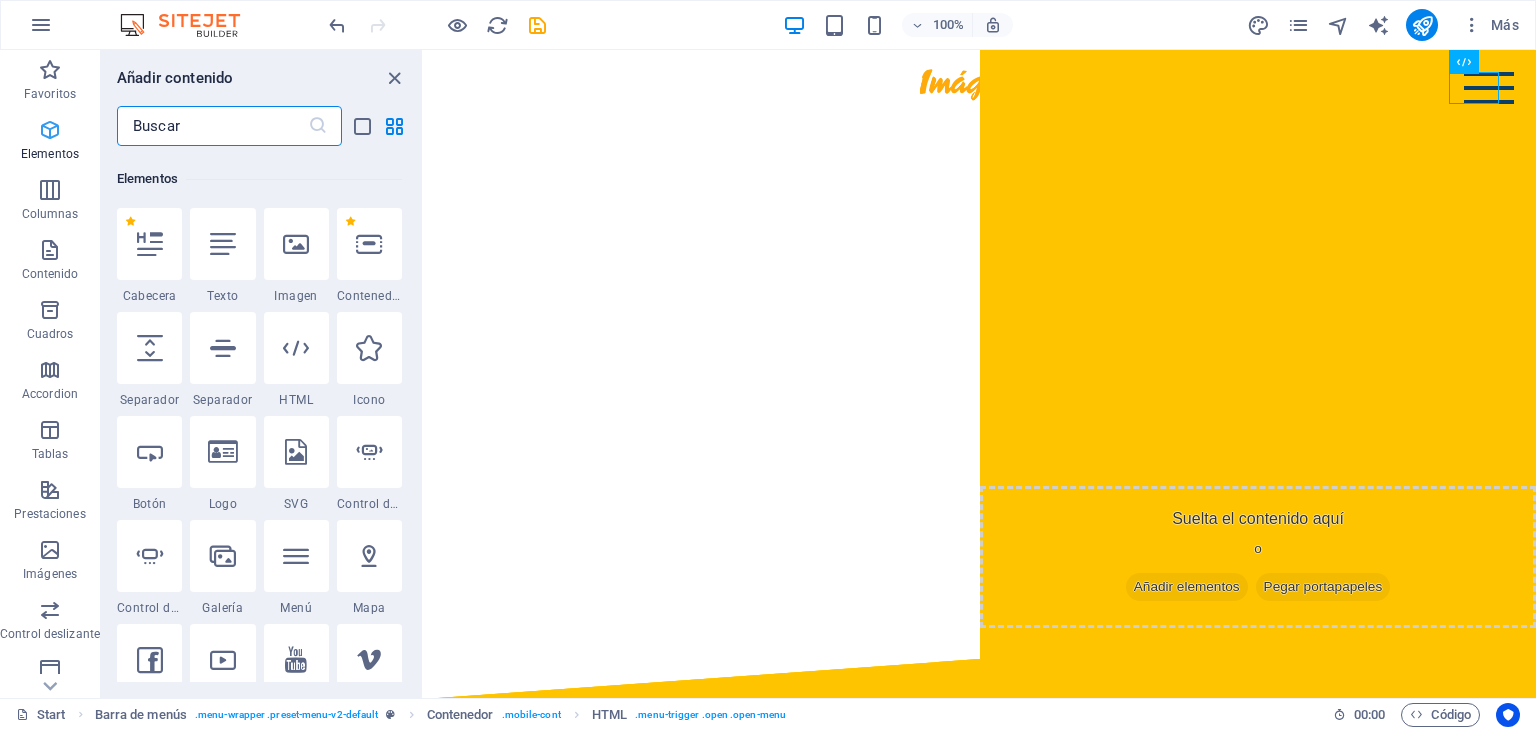 scroll, scrollTop: 376, scrollLeft: 0, axis: vertical 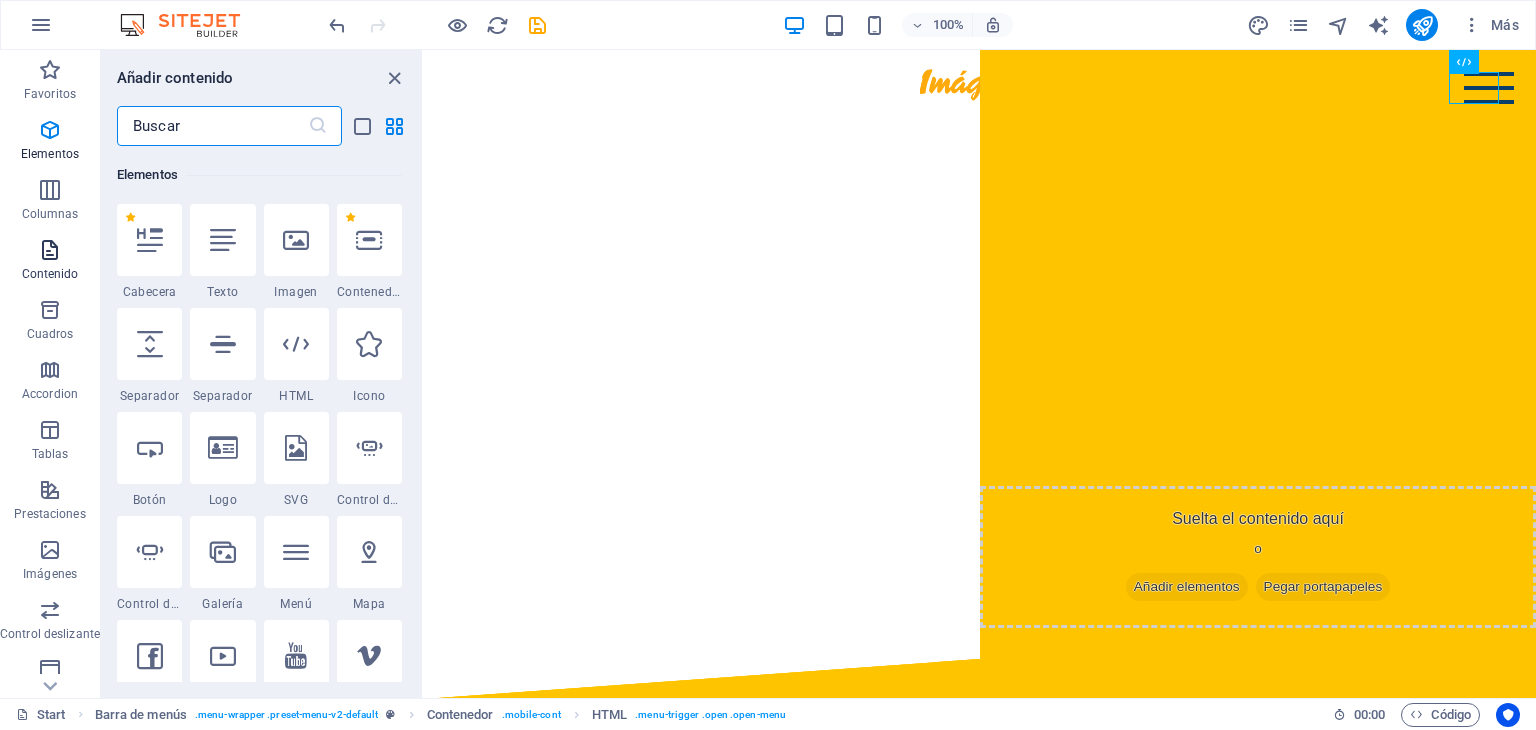 click on "Contenido" at bounding box center [50, 262] 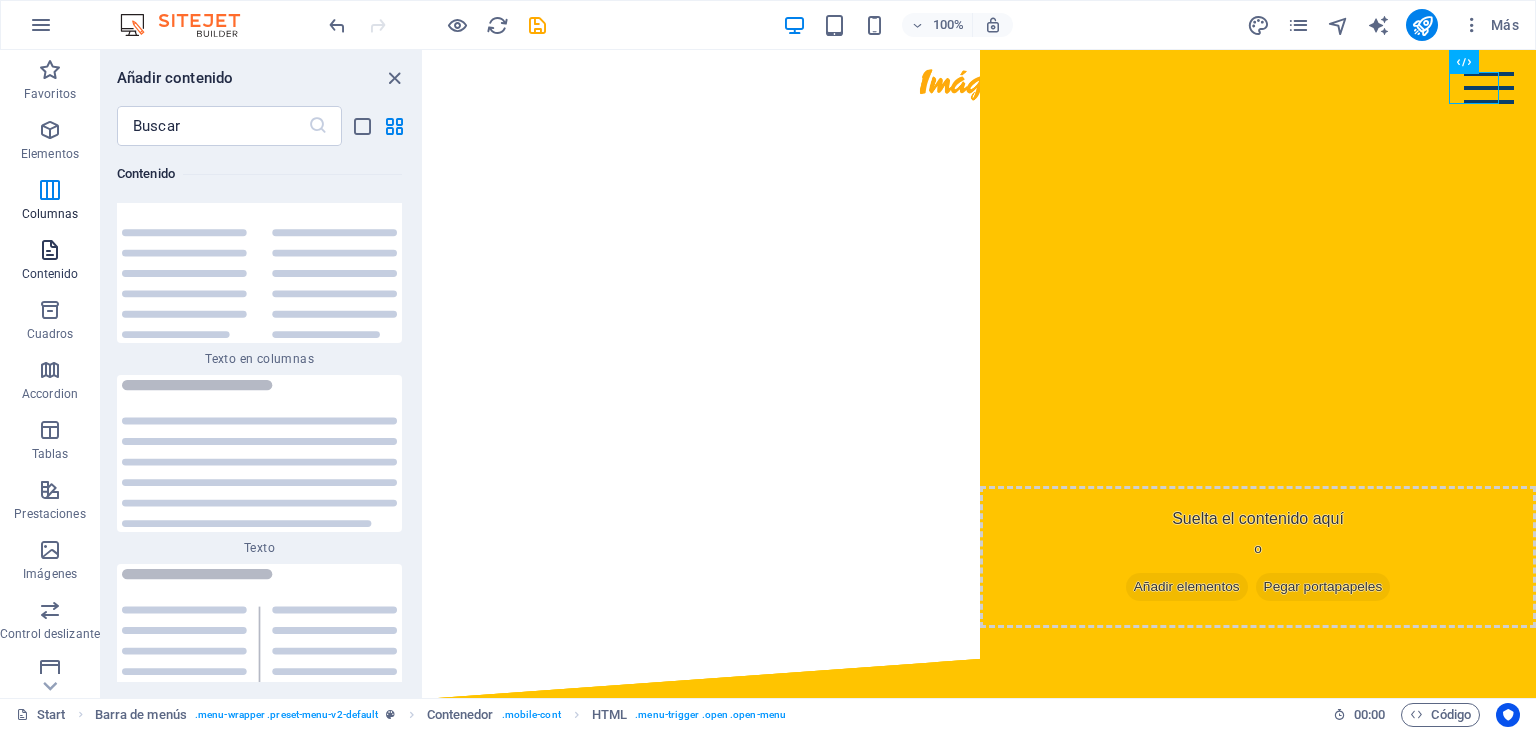 scroll, scrollTop: 6803, scrollLeft: 0, axis: vertical 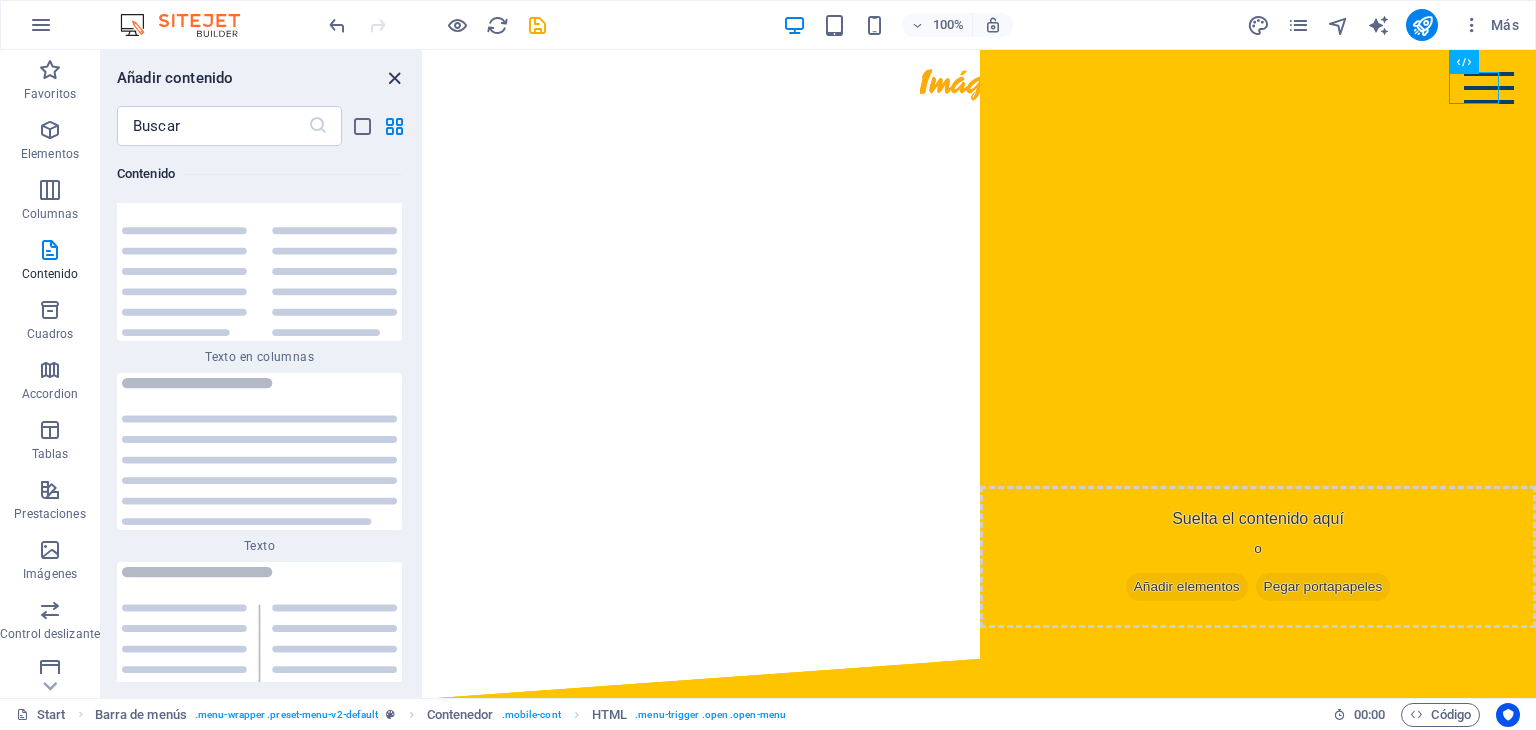 click at bounding box center [394, 78] 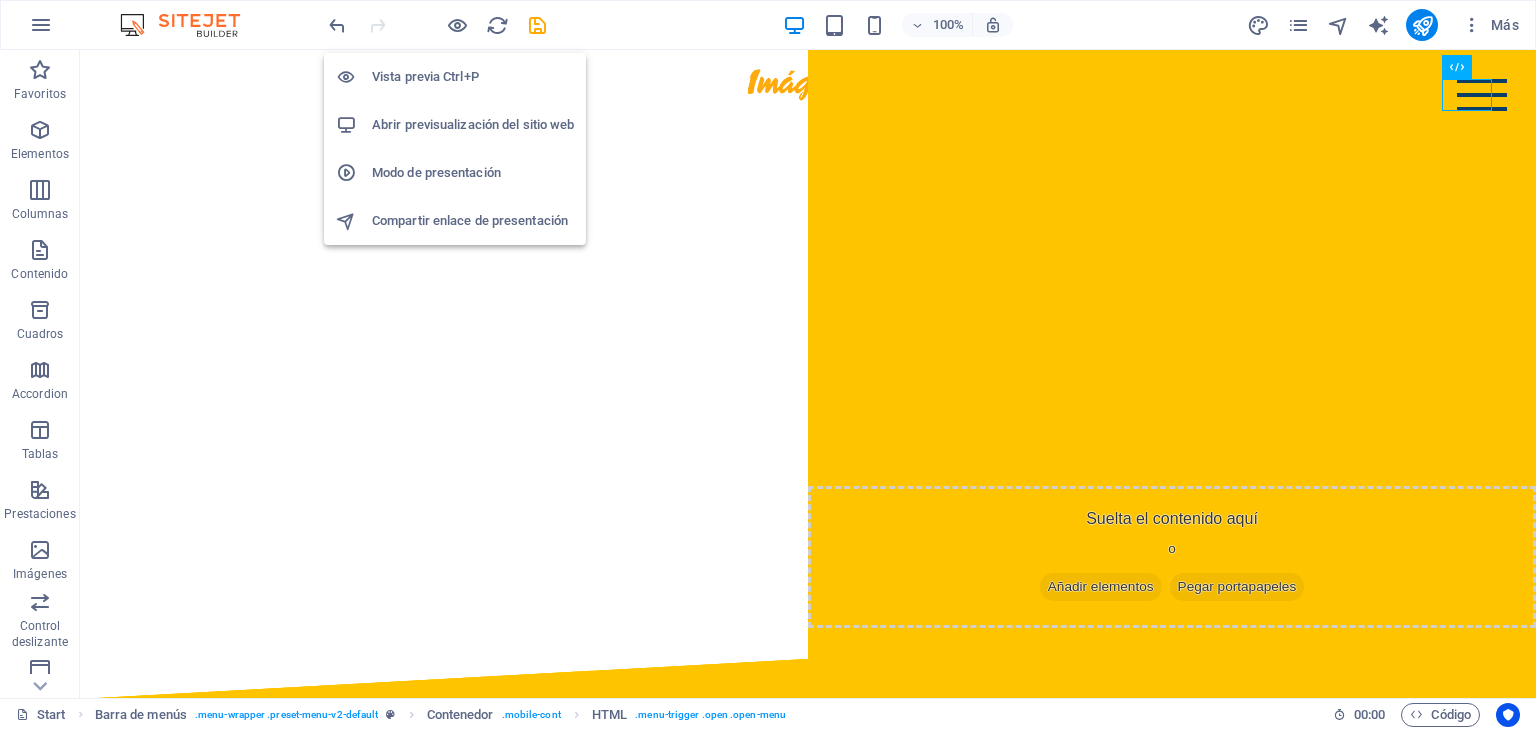 click on "Vista previa Ctrl+P" at bounding box center [473, 77] 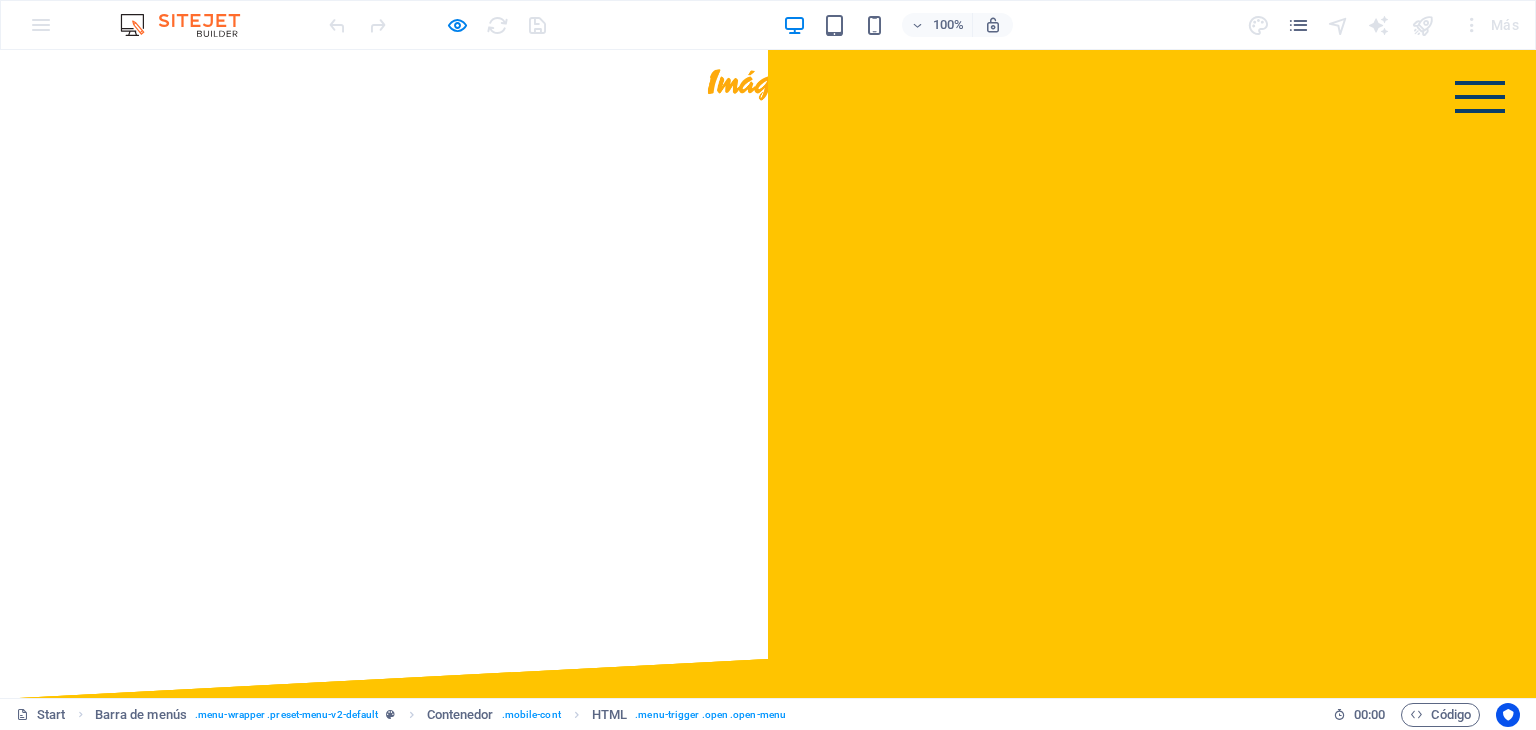 click at bounding box center (1480, 97) 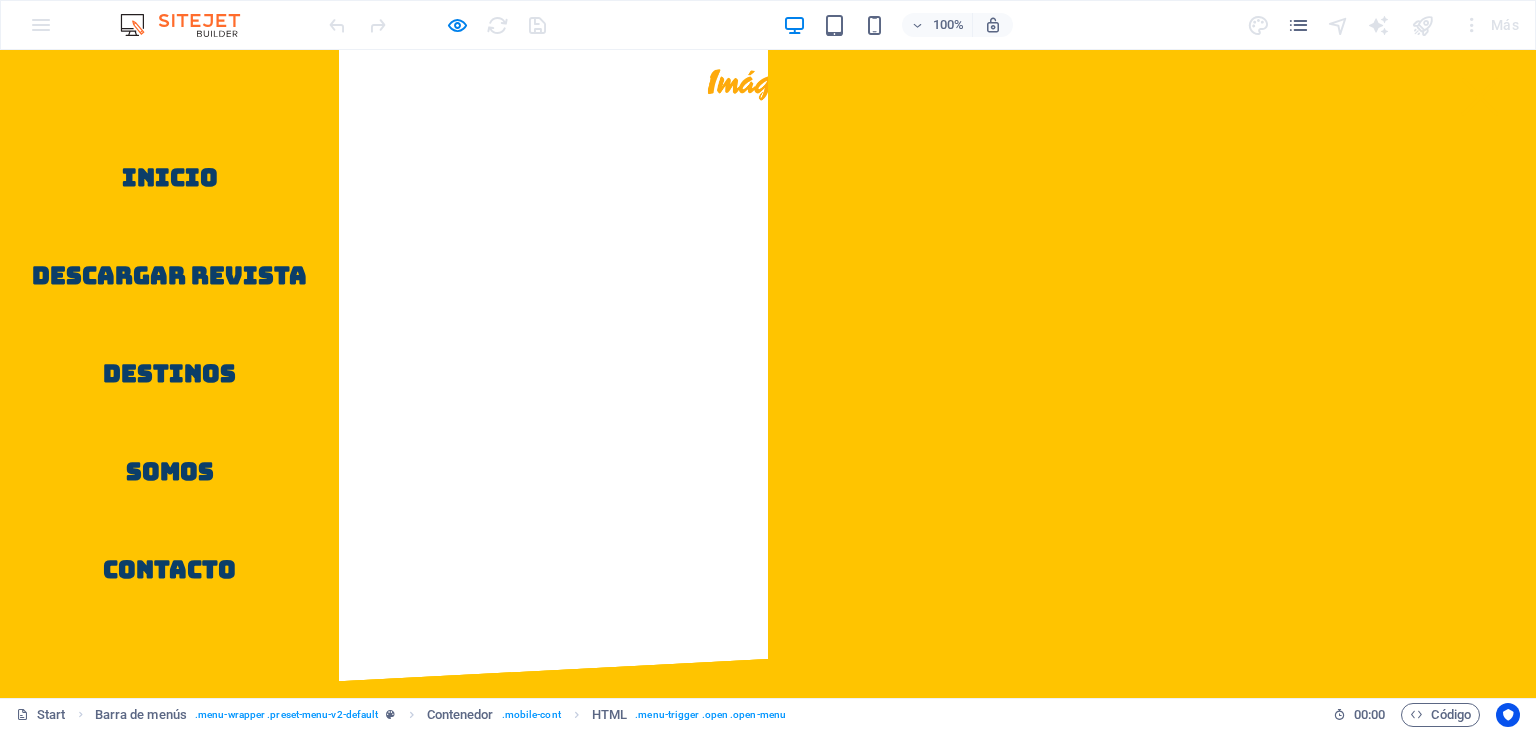click at bounding box center (1480, 97) 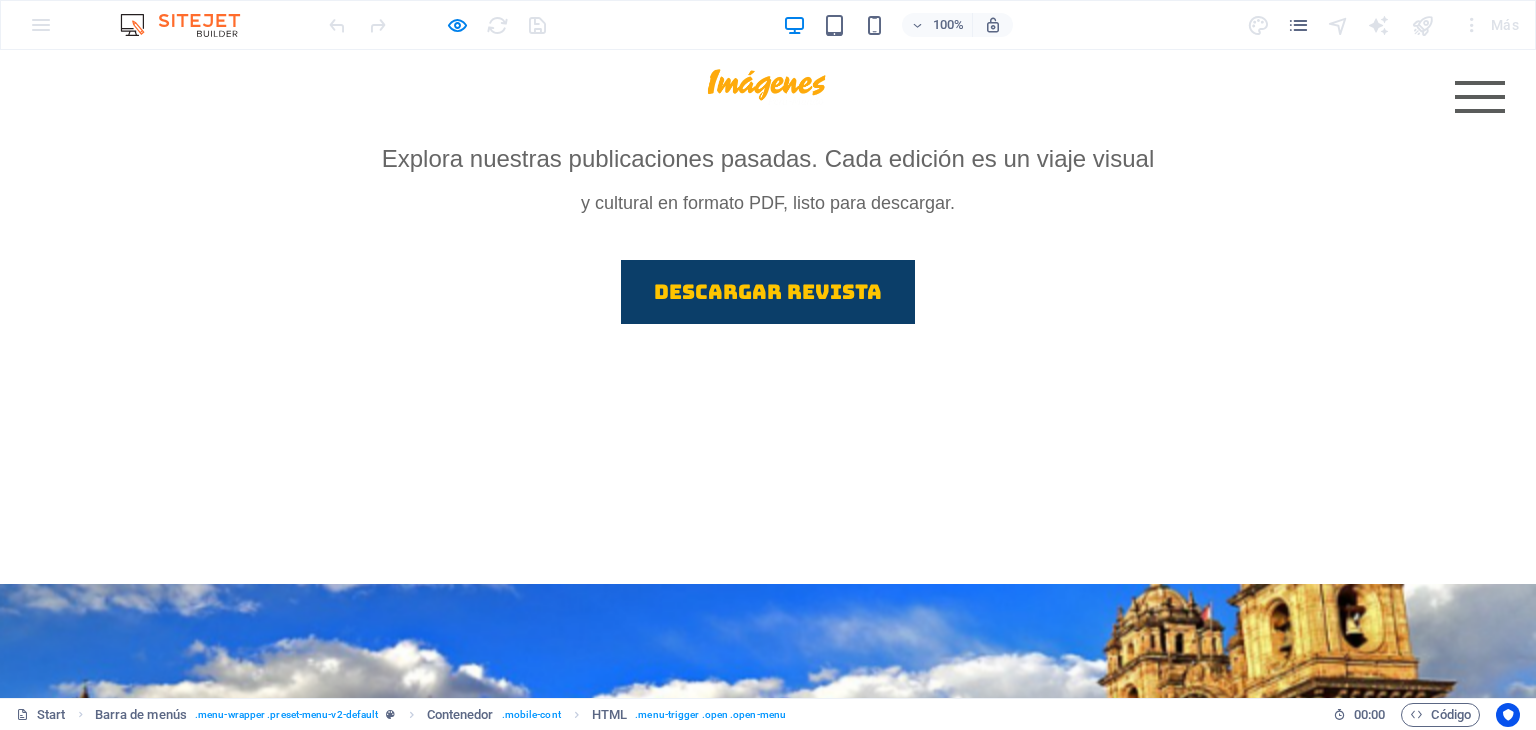 scroll, scrollTop: 2000, scrollLeft: 0, axis: vertical 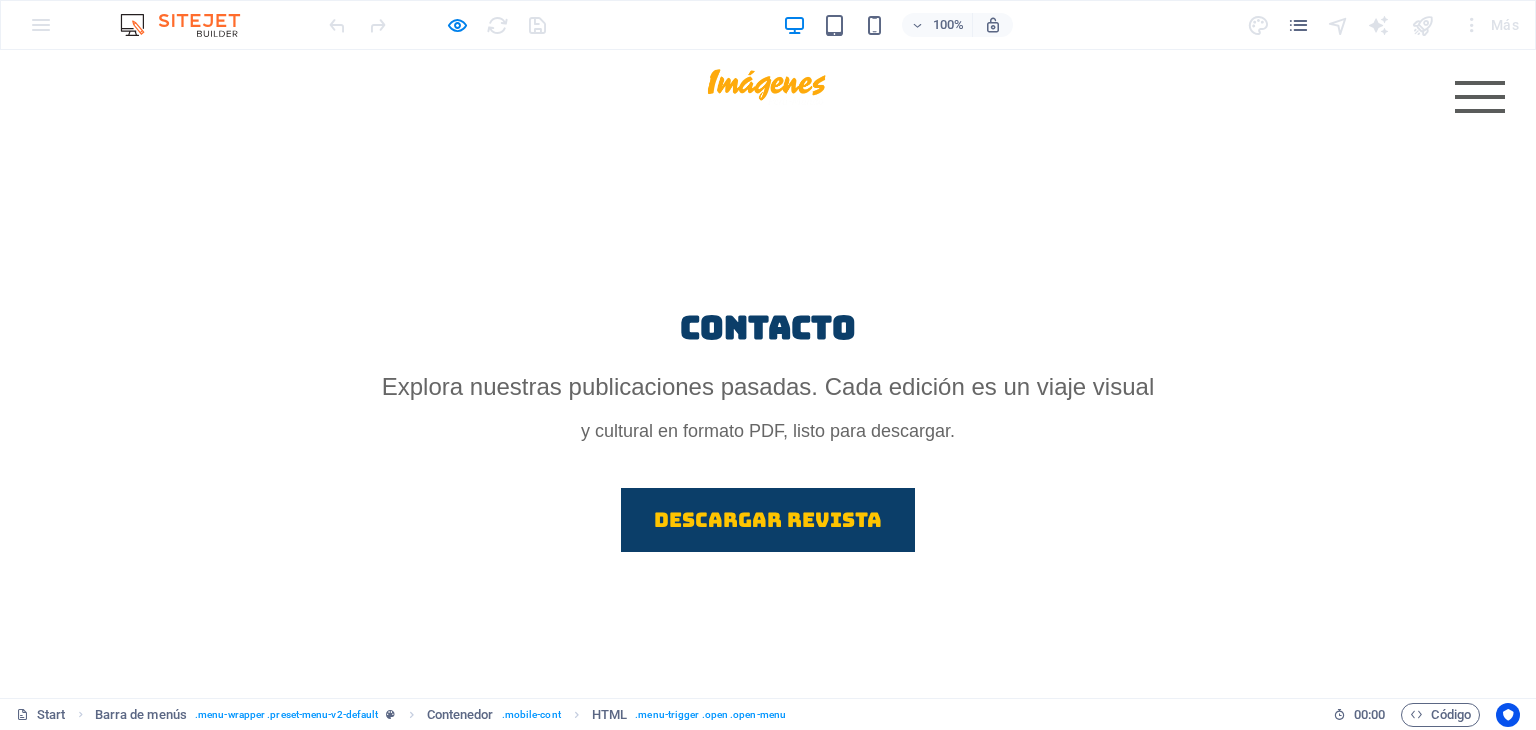click at bounding box center (1480, 97) 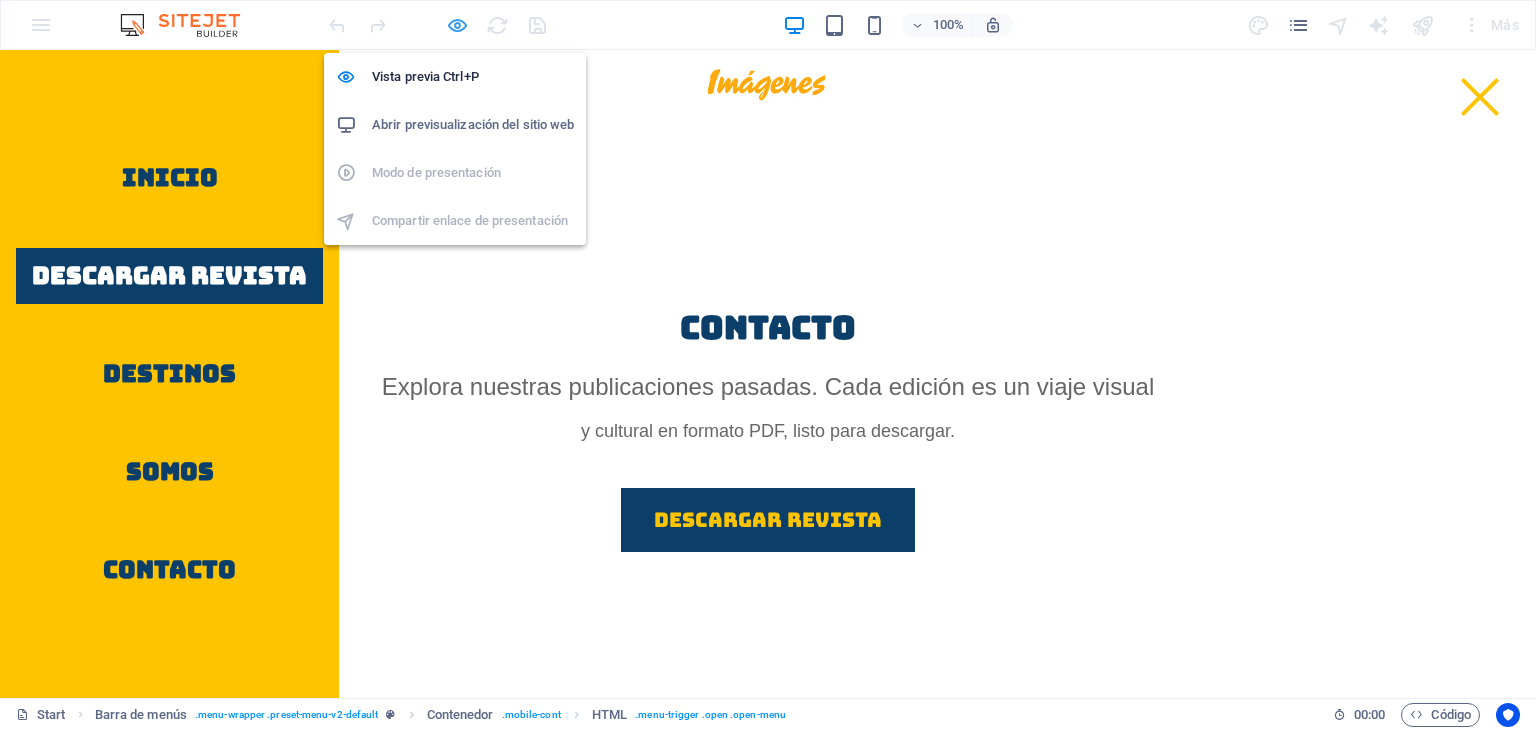 click at bounding box center [457, 25] 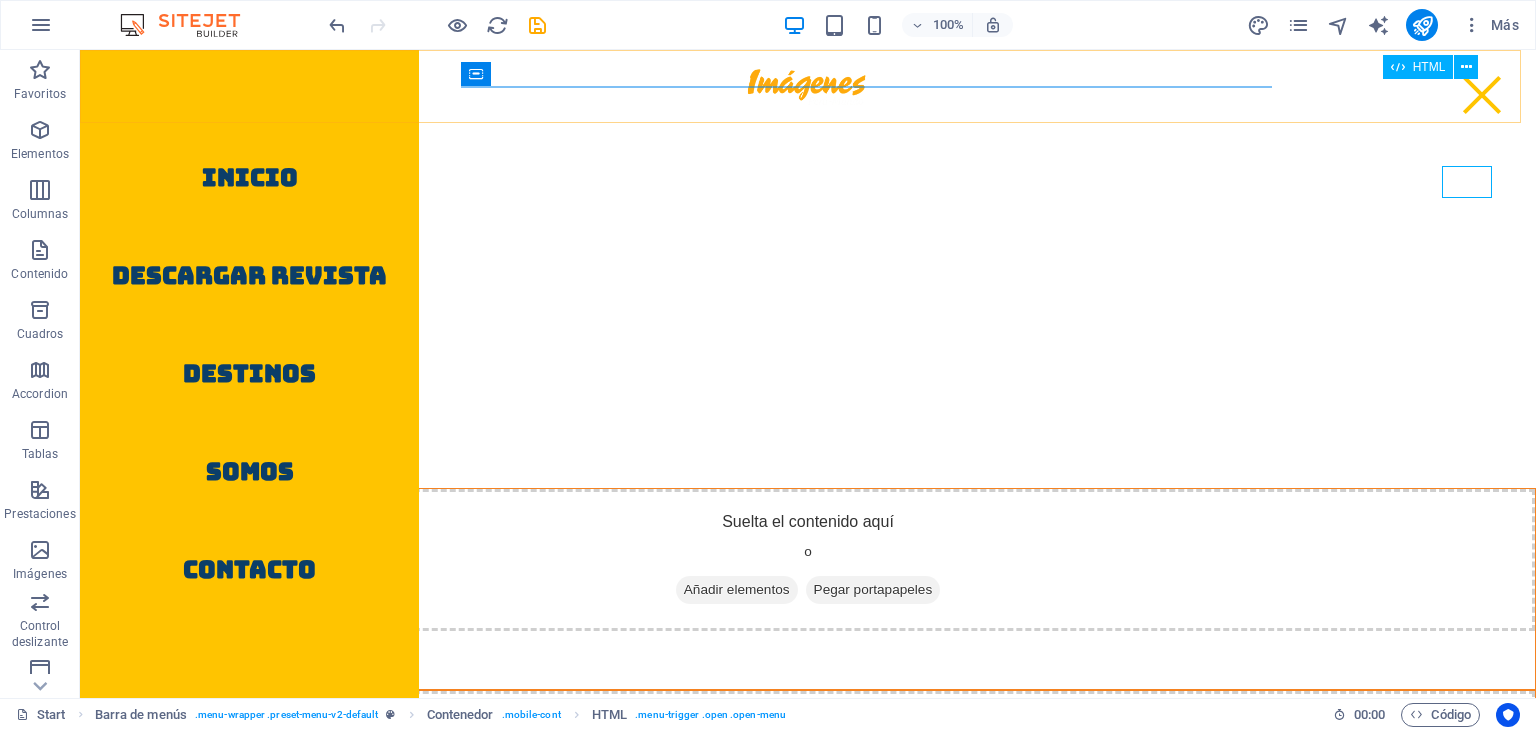 scroll, scrollTop: 600, scrollLeft: 0, axis: vertical 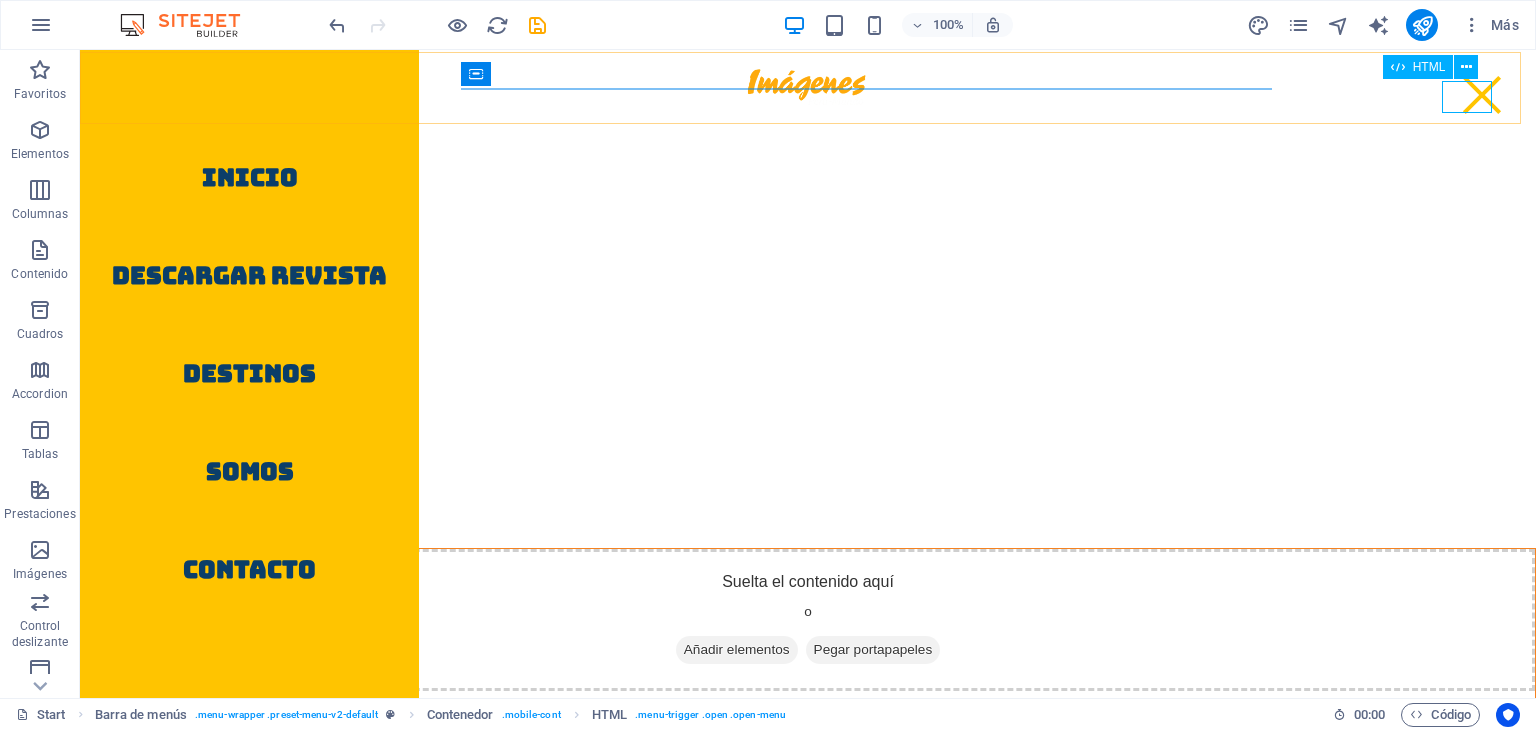 click at bounding box center (1482, 95) 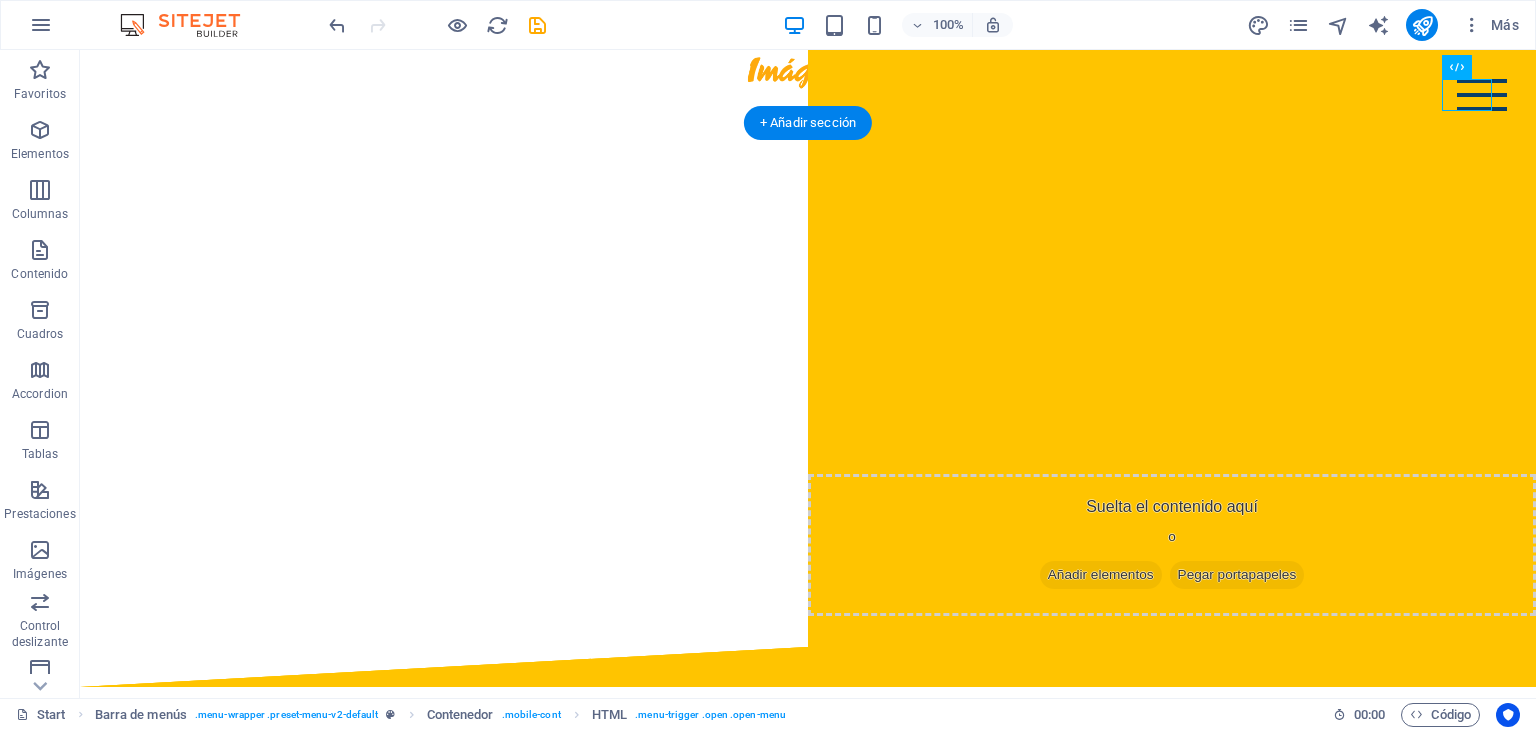 scroll, scrollTop: 0, scrollLeft: 0, axis: both 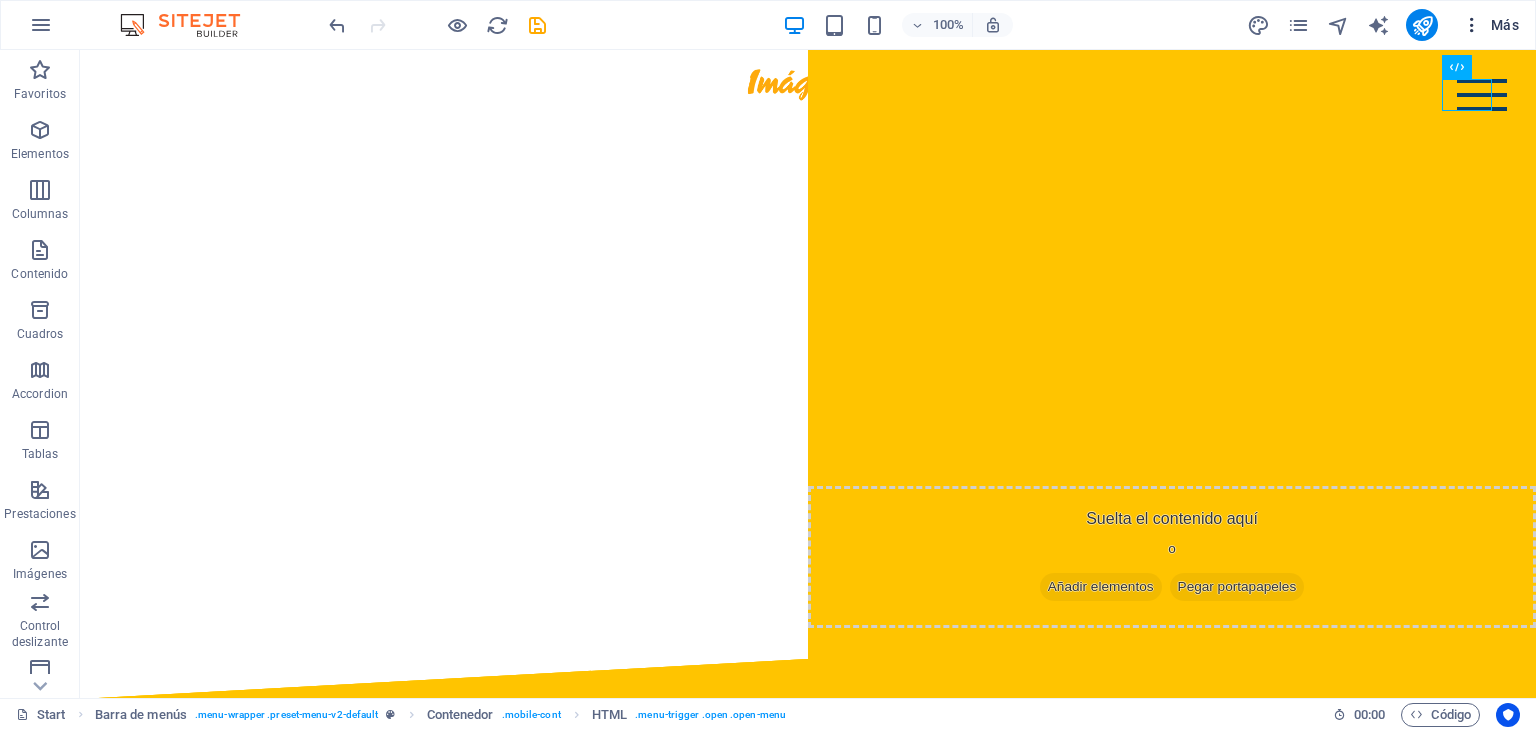 click at bounding box center [1472, 25] 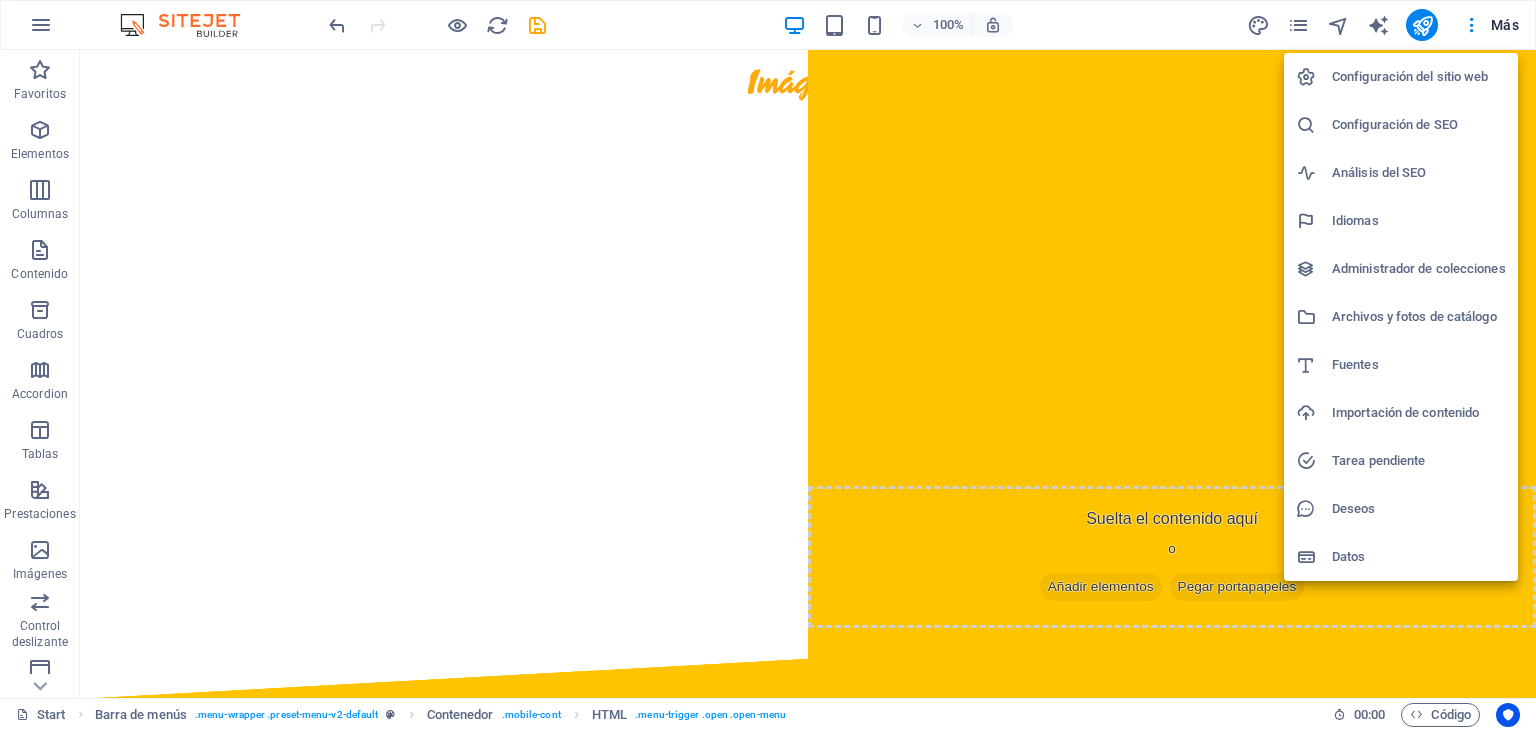 click at bounding box center (768, 365) 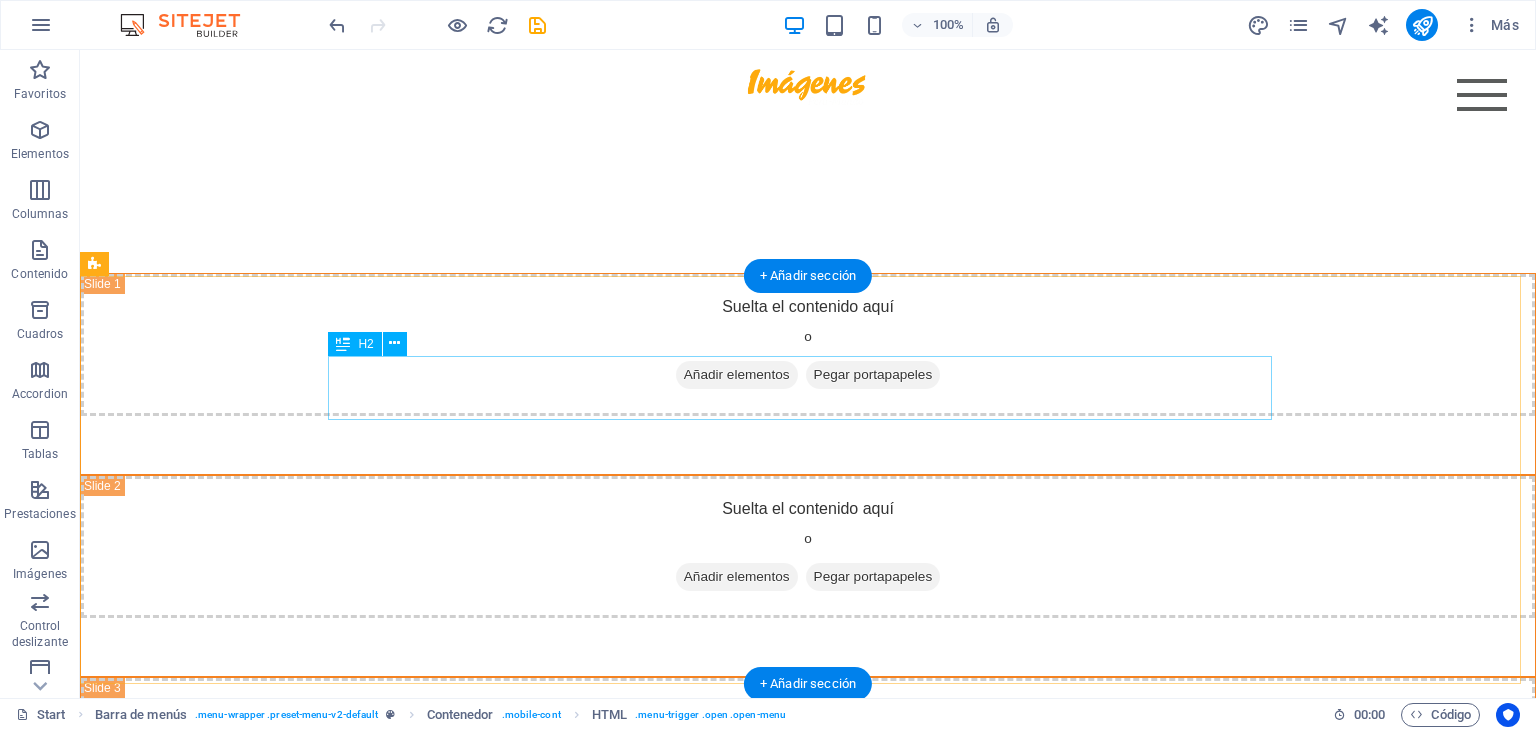 scroll, scrollTop: 1100, scrollLeft: 0, axis: vertical 